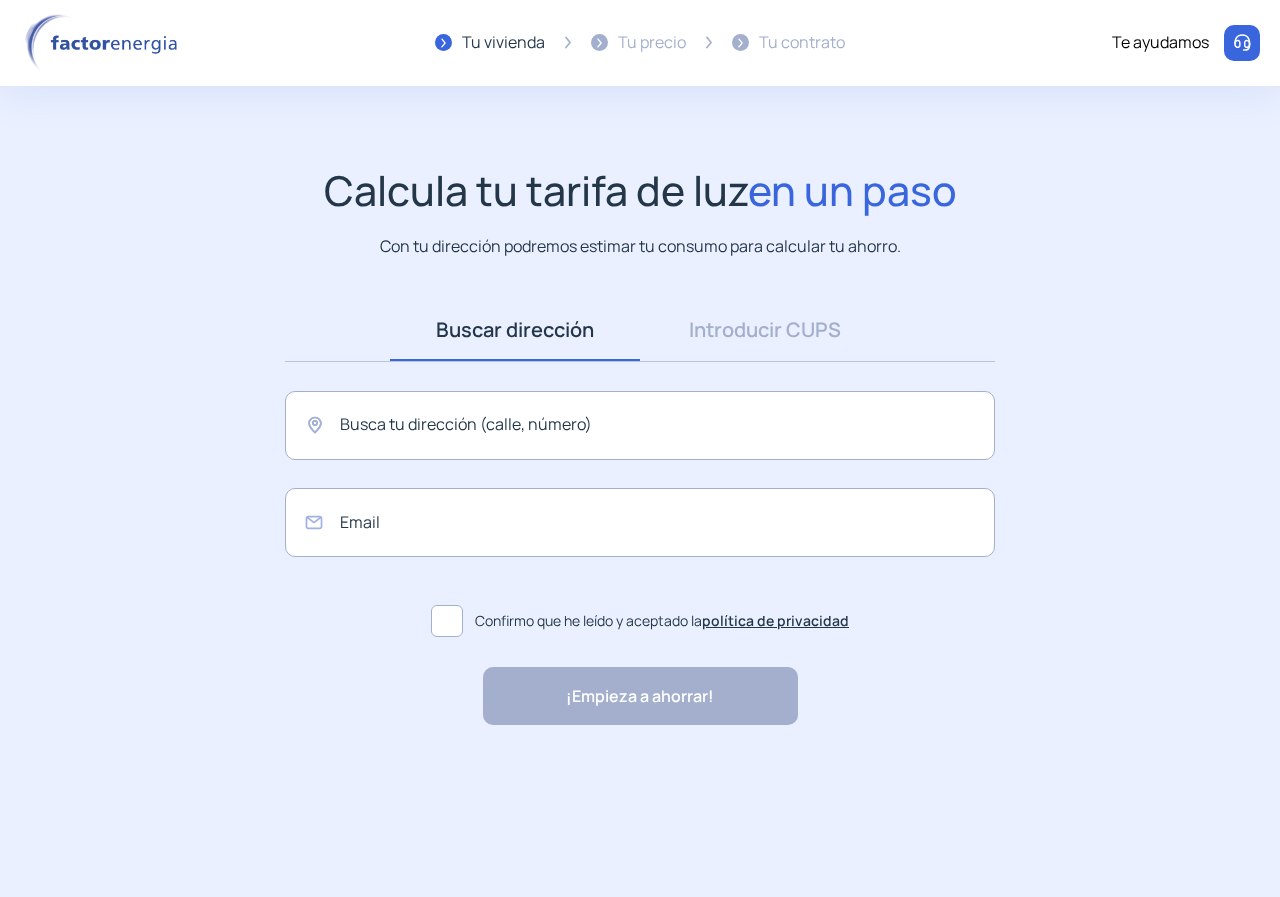 scroll, scrollTop: 0, scrollLeft: 0, axis: both 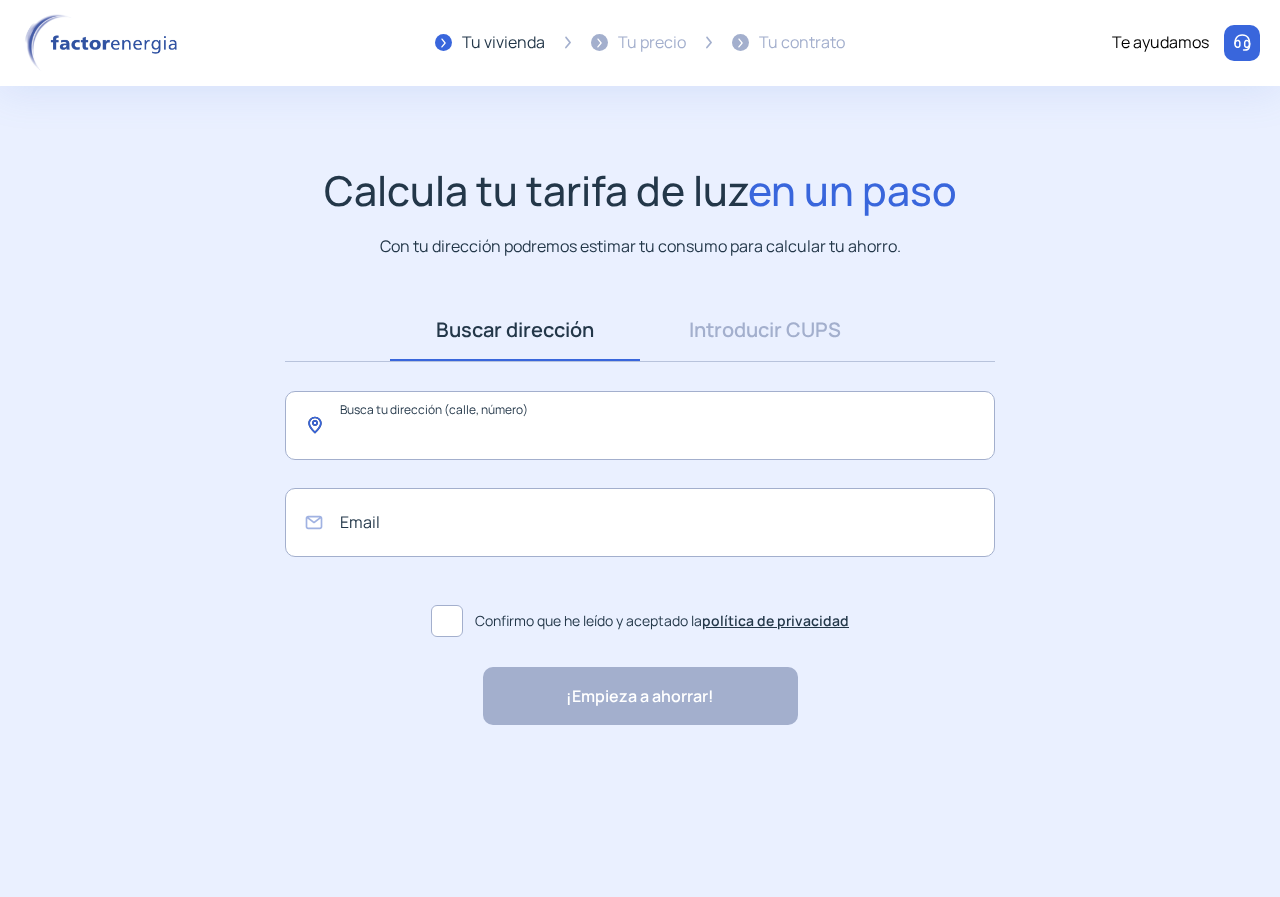 click 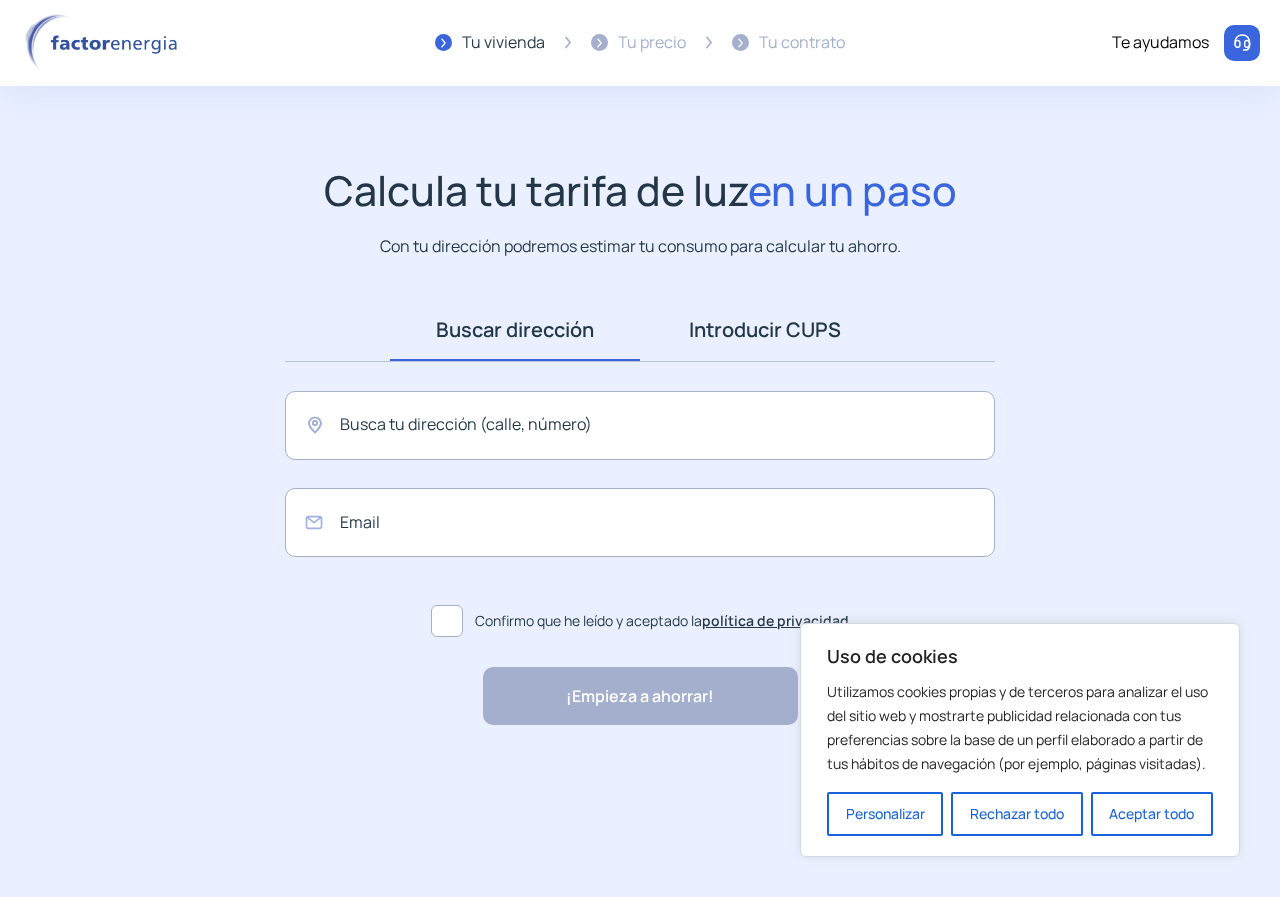 click on "Introducir CUPS" at bounding box center (765, 330) 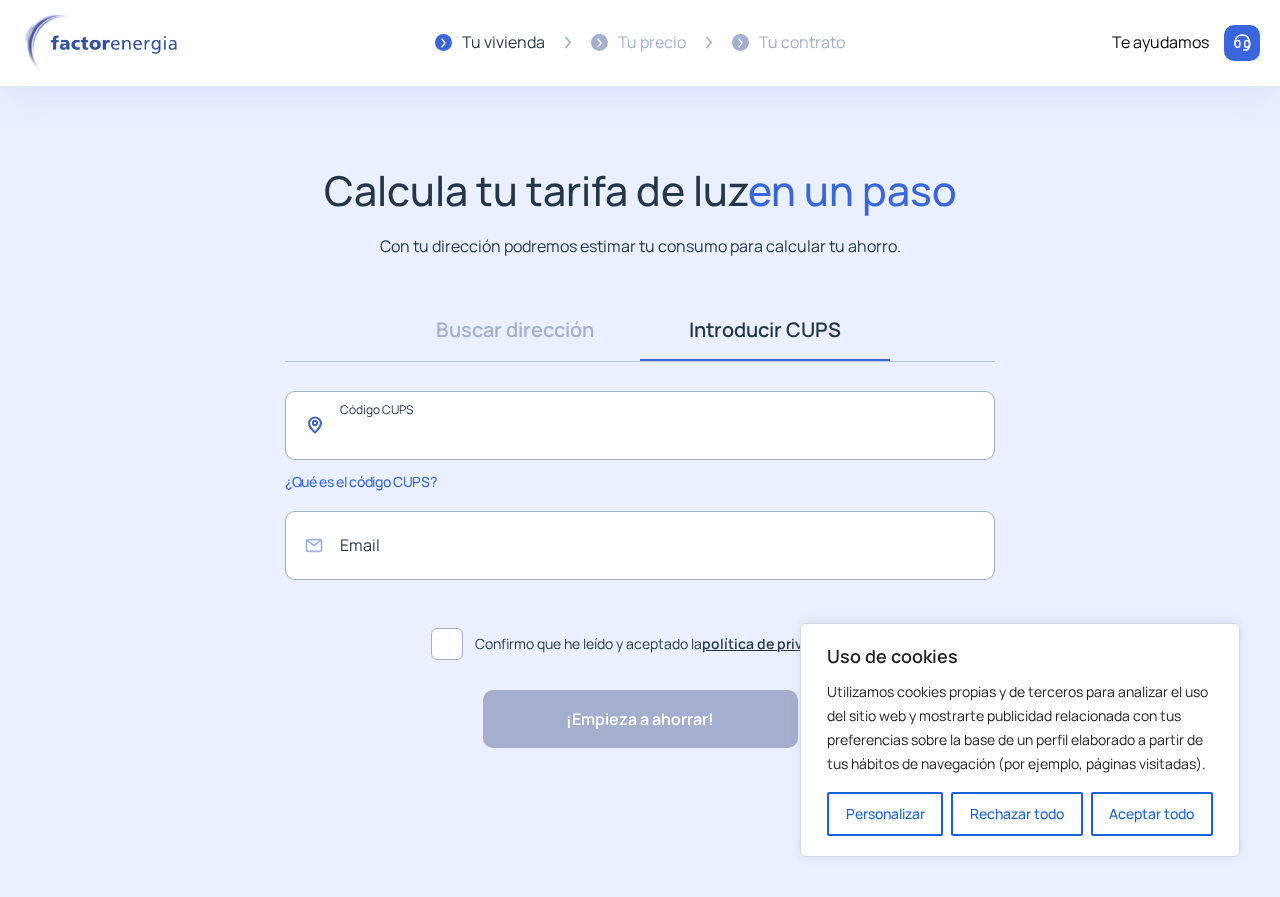 click 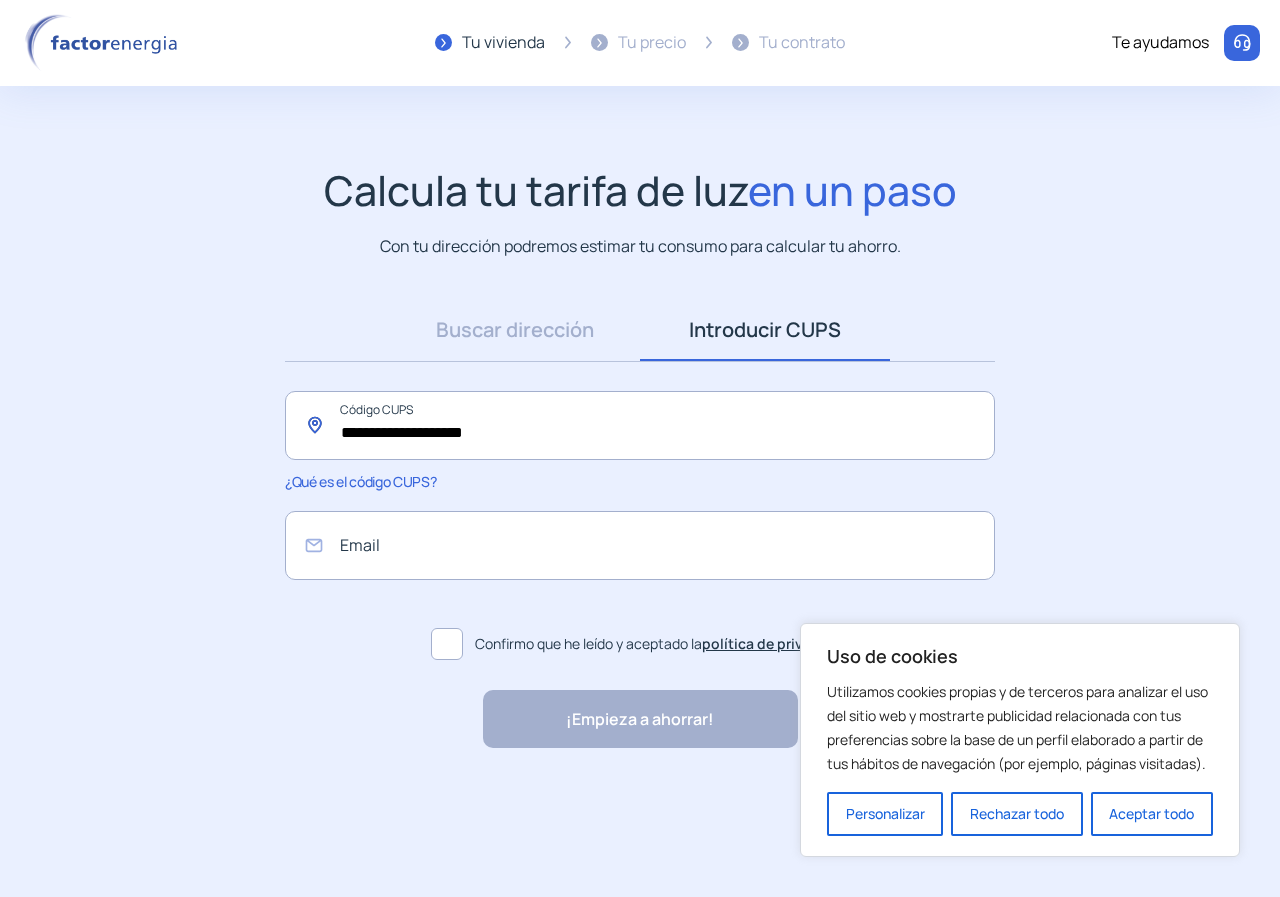 type on "**********" 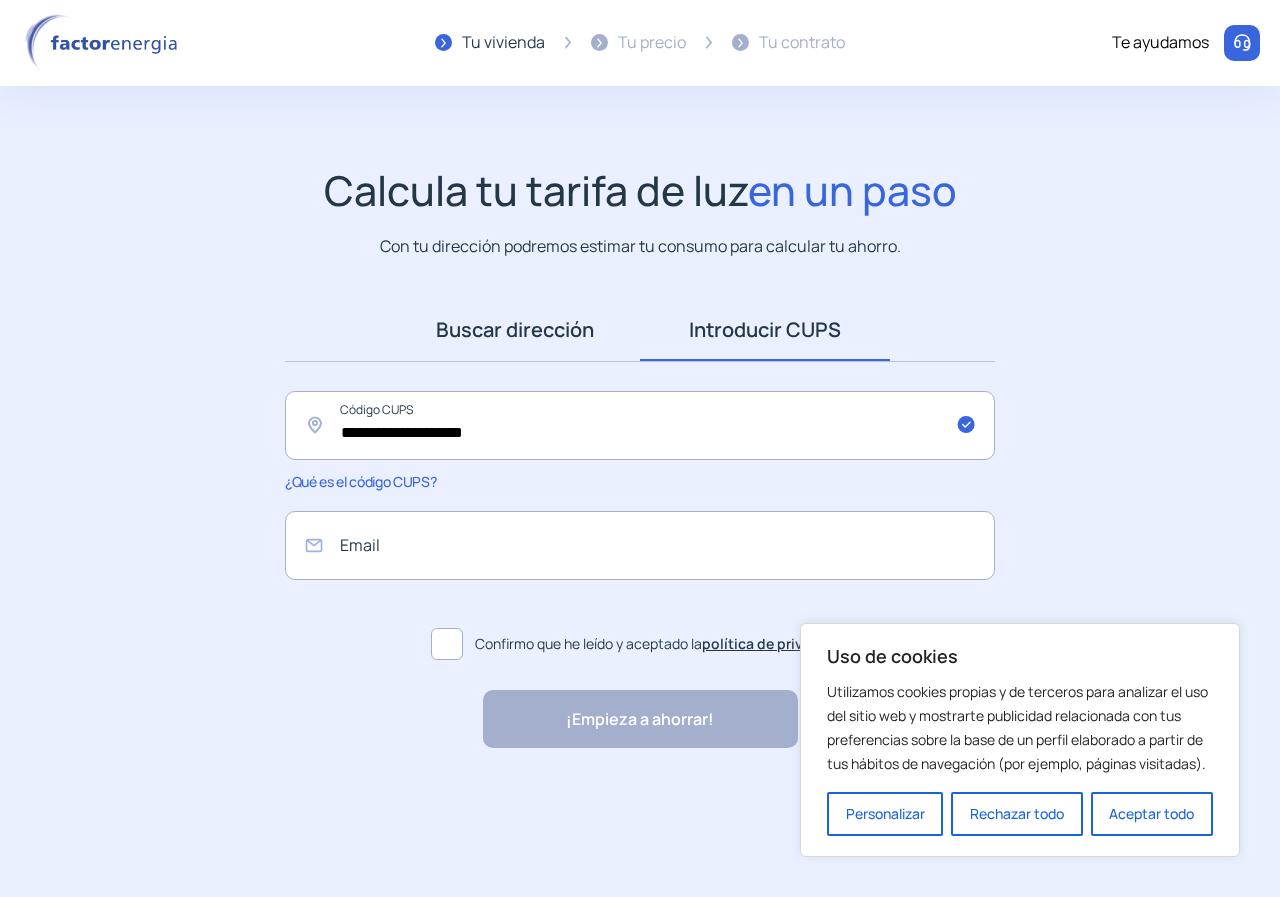 click on "Buscar dirección" at bounding box center (515, 330) 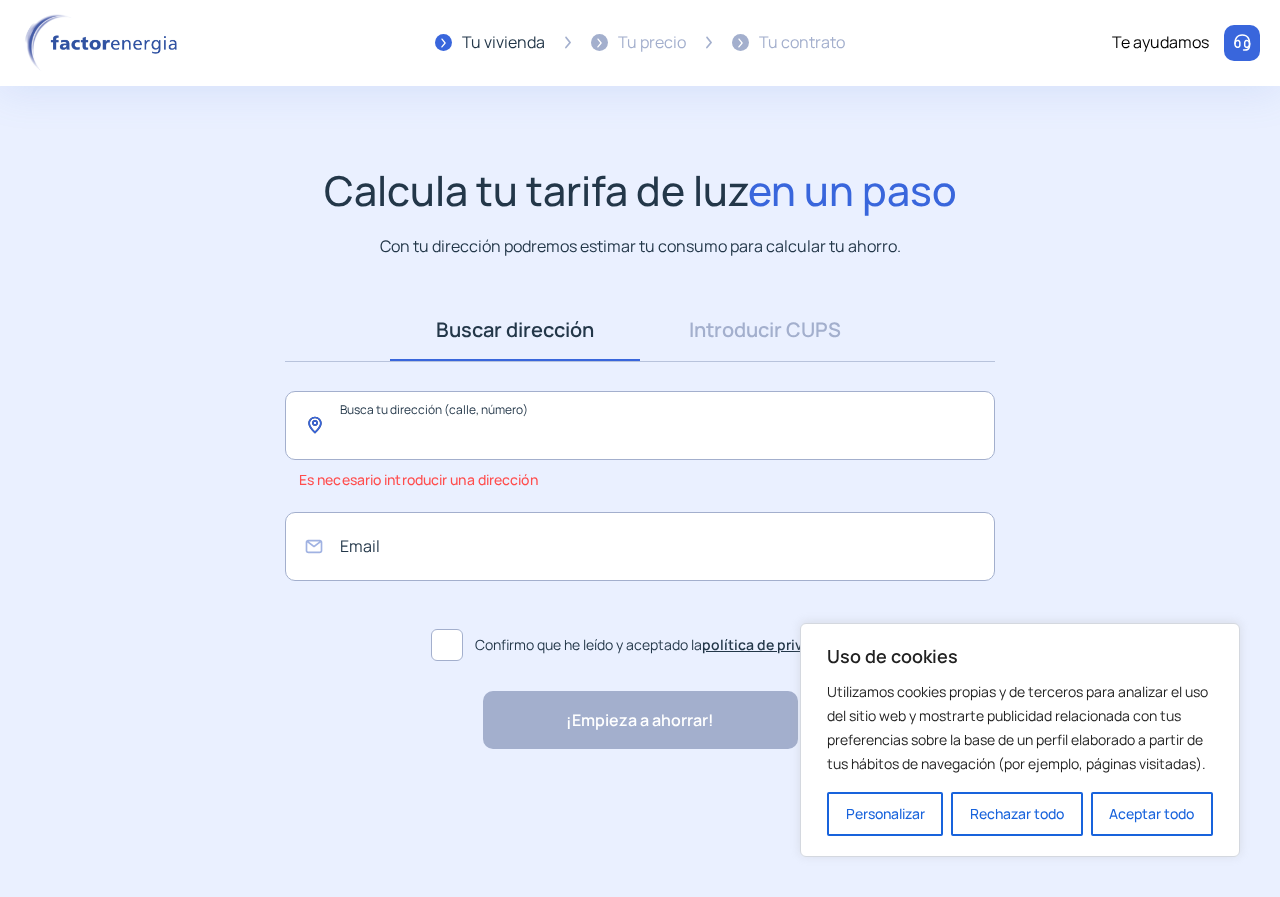 click 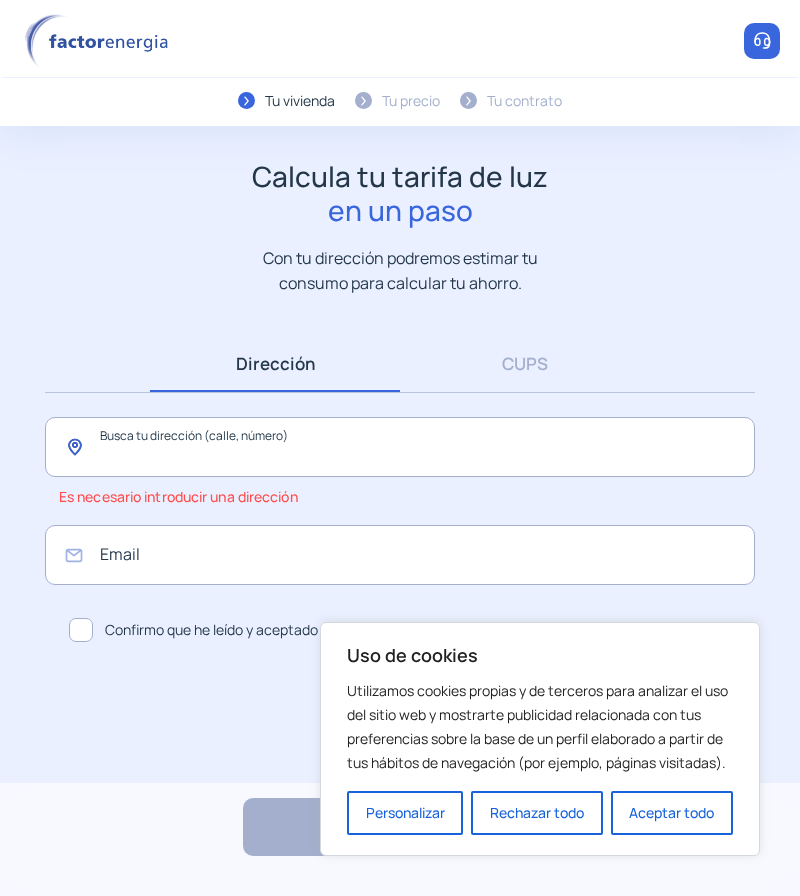 click 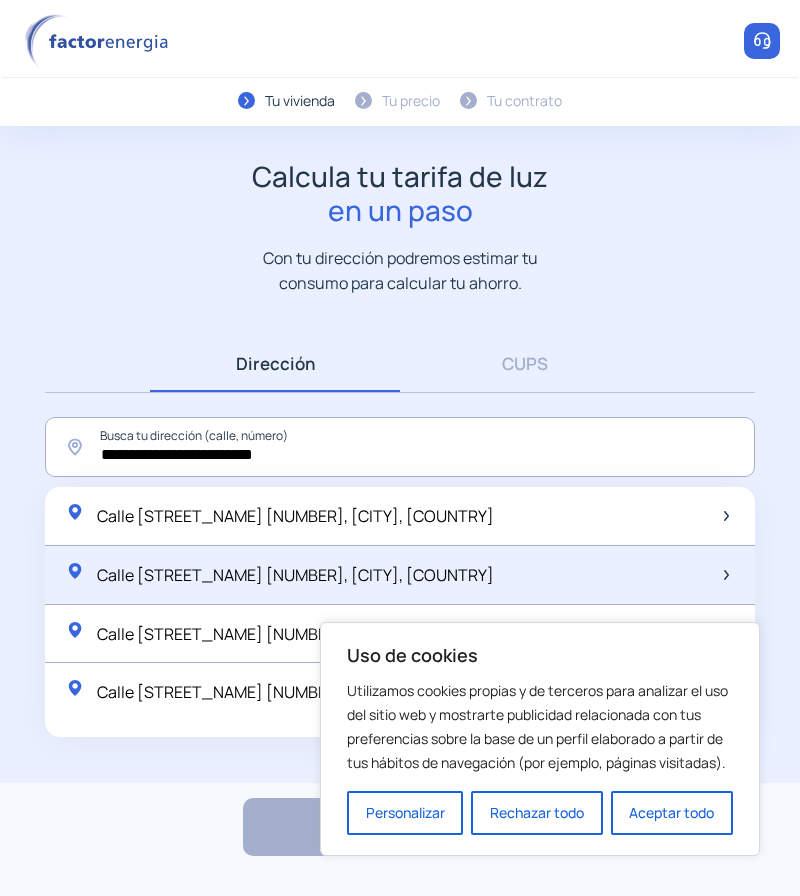 click on "Calle Barrionuevo Bajo, 20, Mazuecos, España" 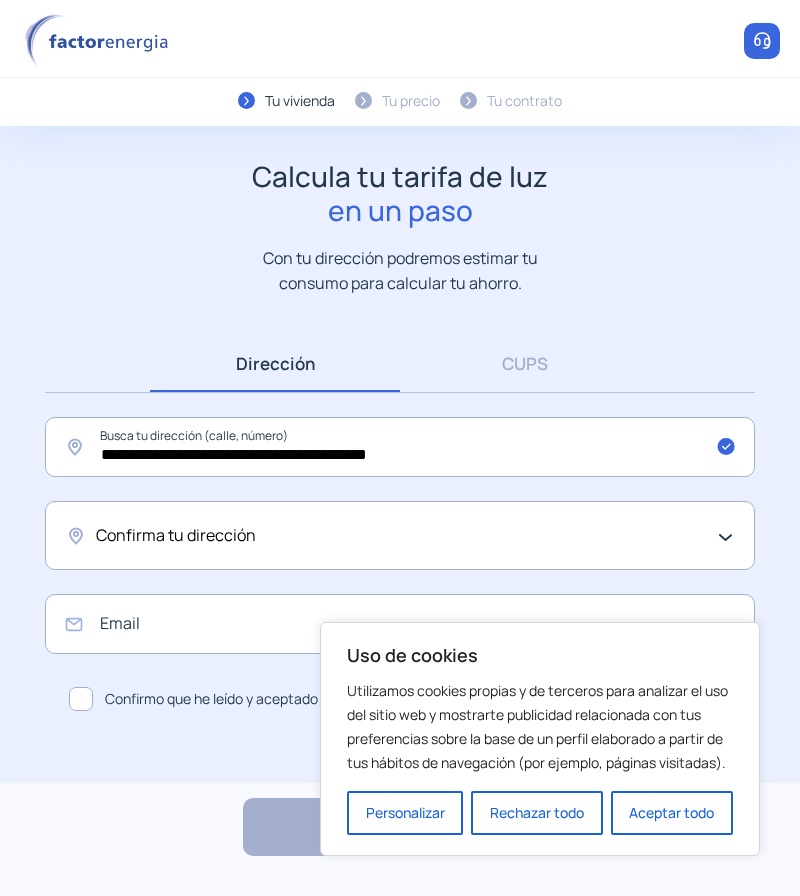 click on "Confirma tu dirección" 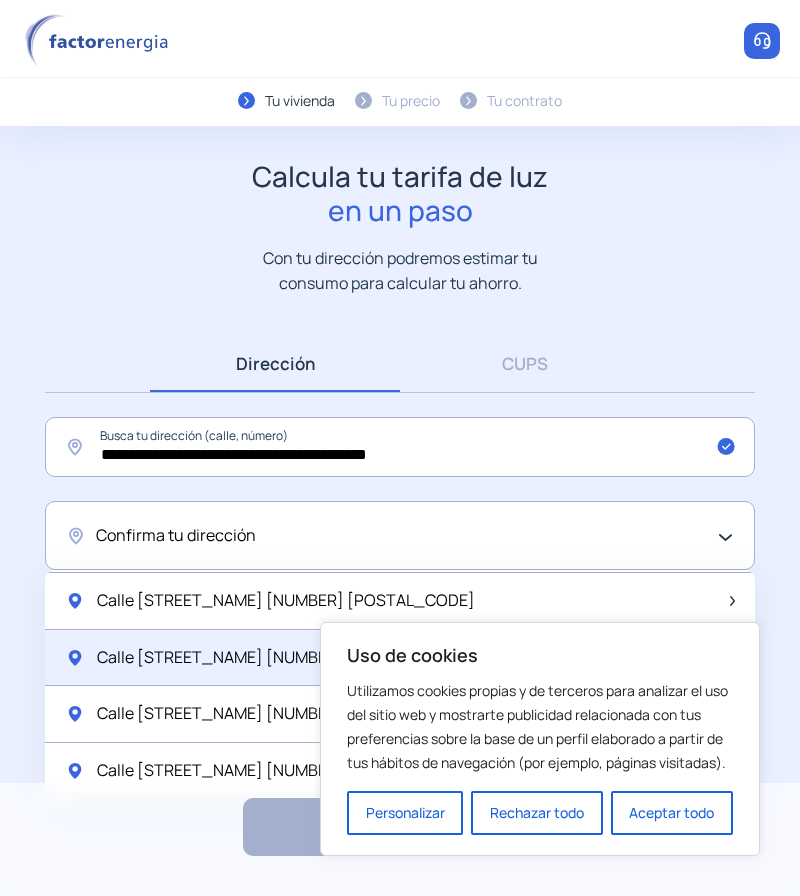 scroll, scrollTop: 333, scrollLeft: 0, axis: vertical 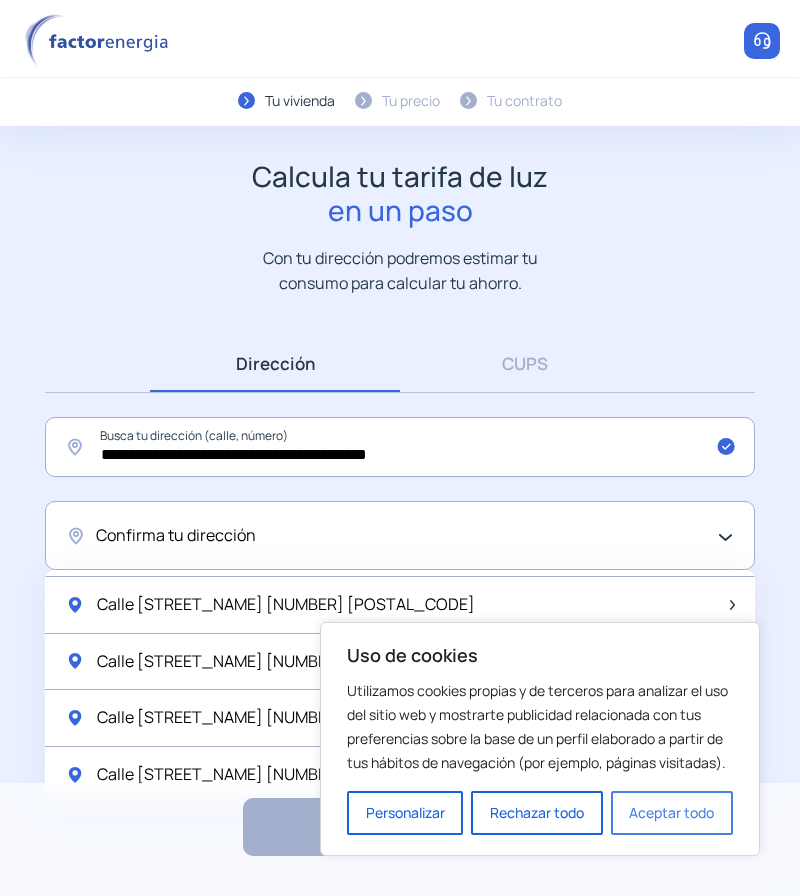 click on "Aceptar todo" at bounding box center (672, 813) 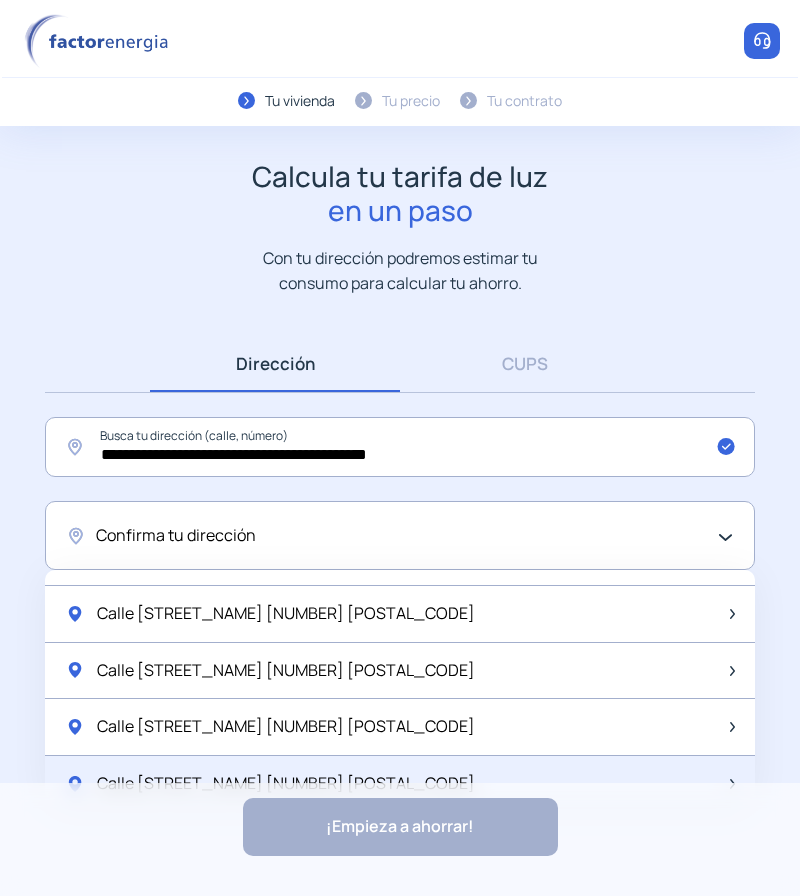 scroll, scrollTop: 1500, scrollLeft: 0, axis: vertical 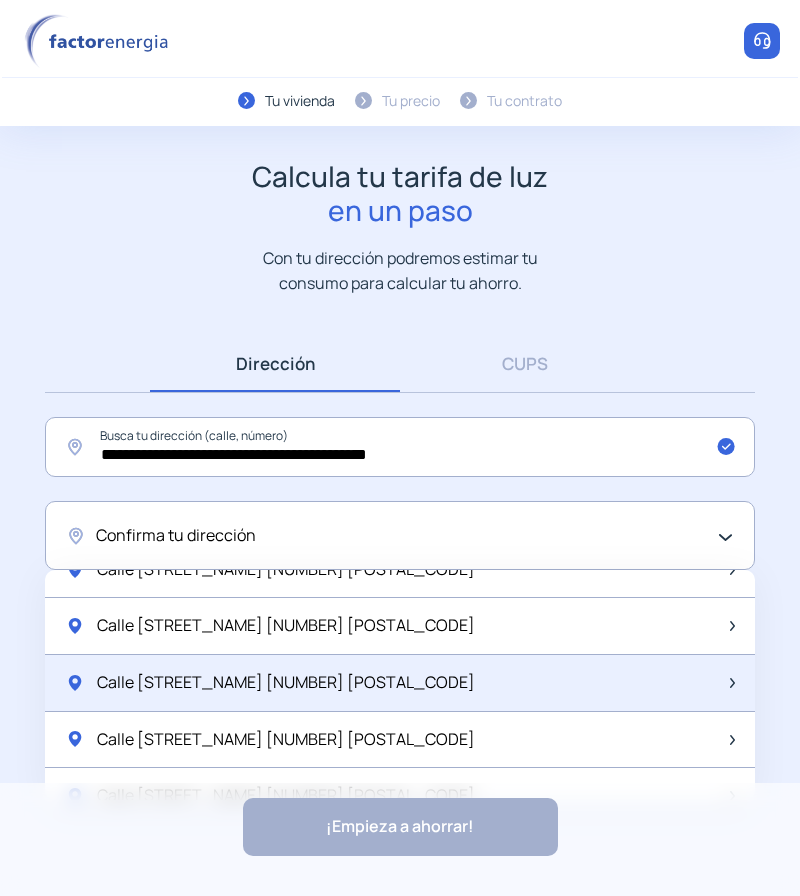 click on "Calle Carmen 00020   Ca" 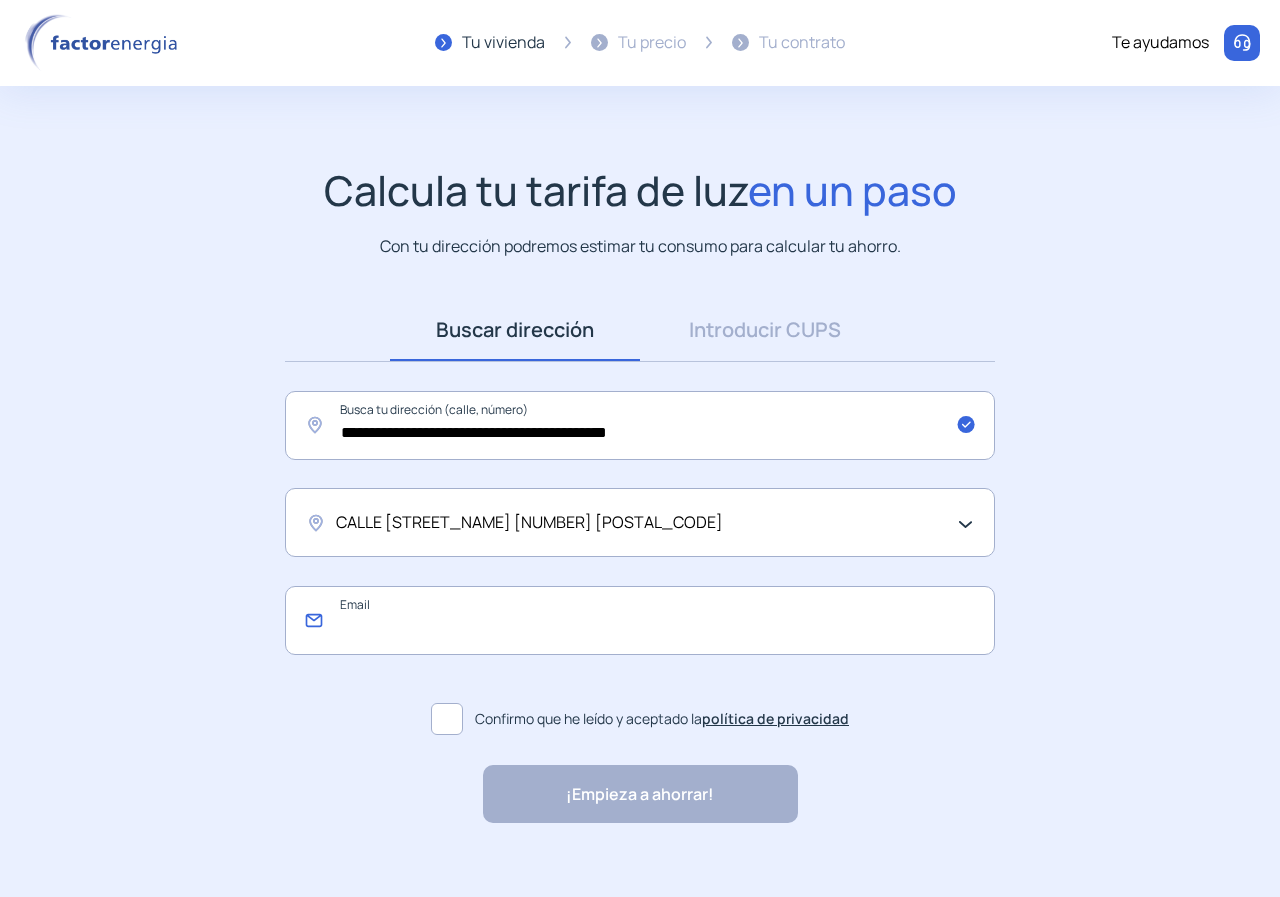 click 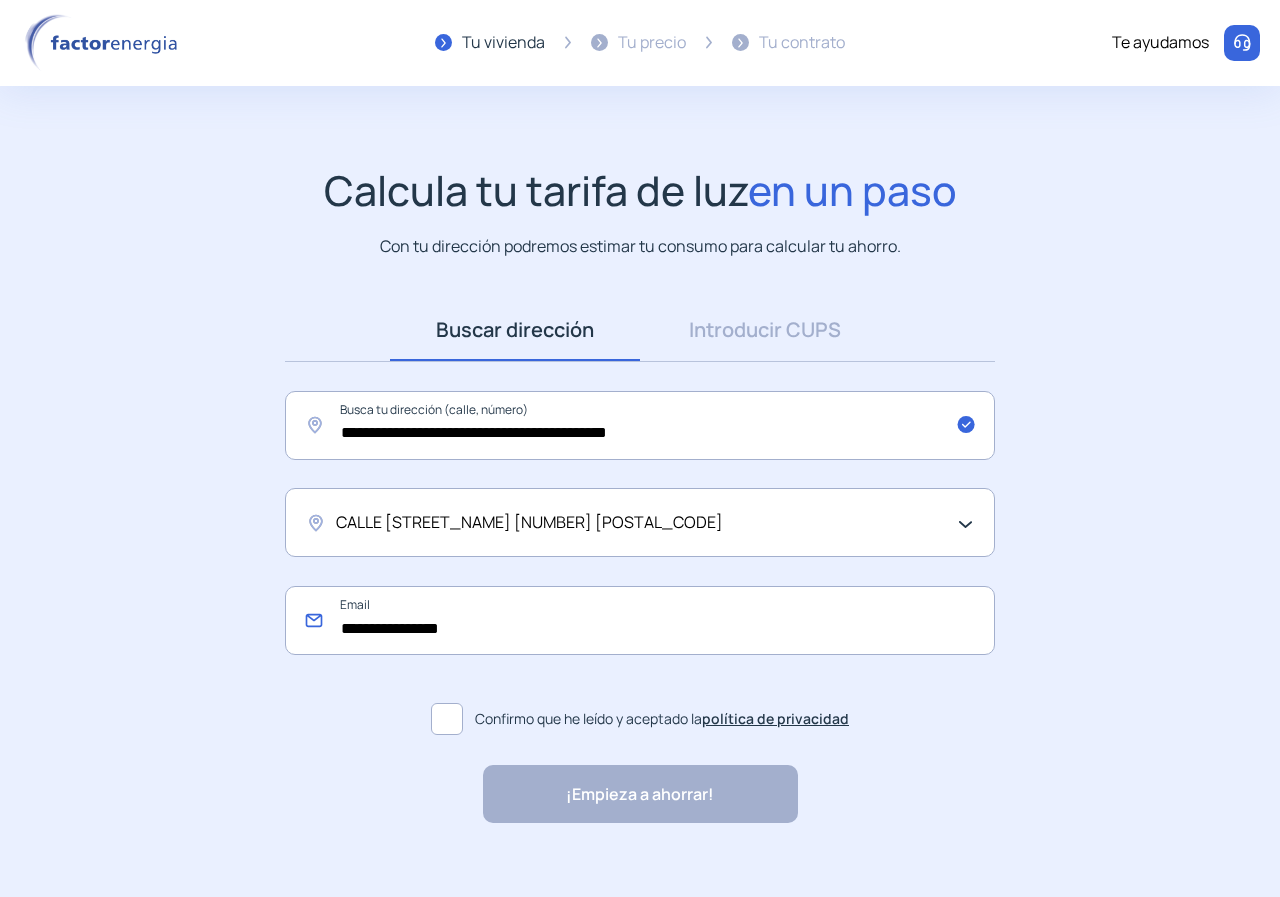 type on "**********" 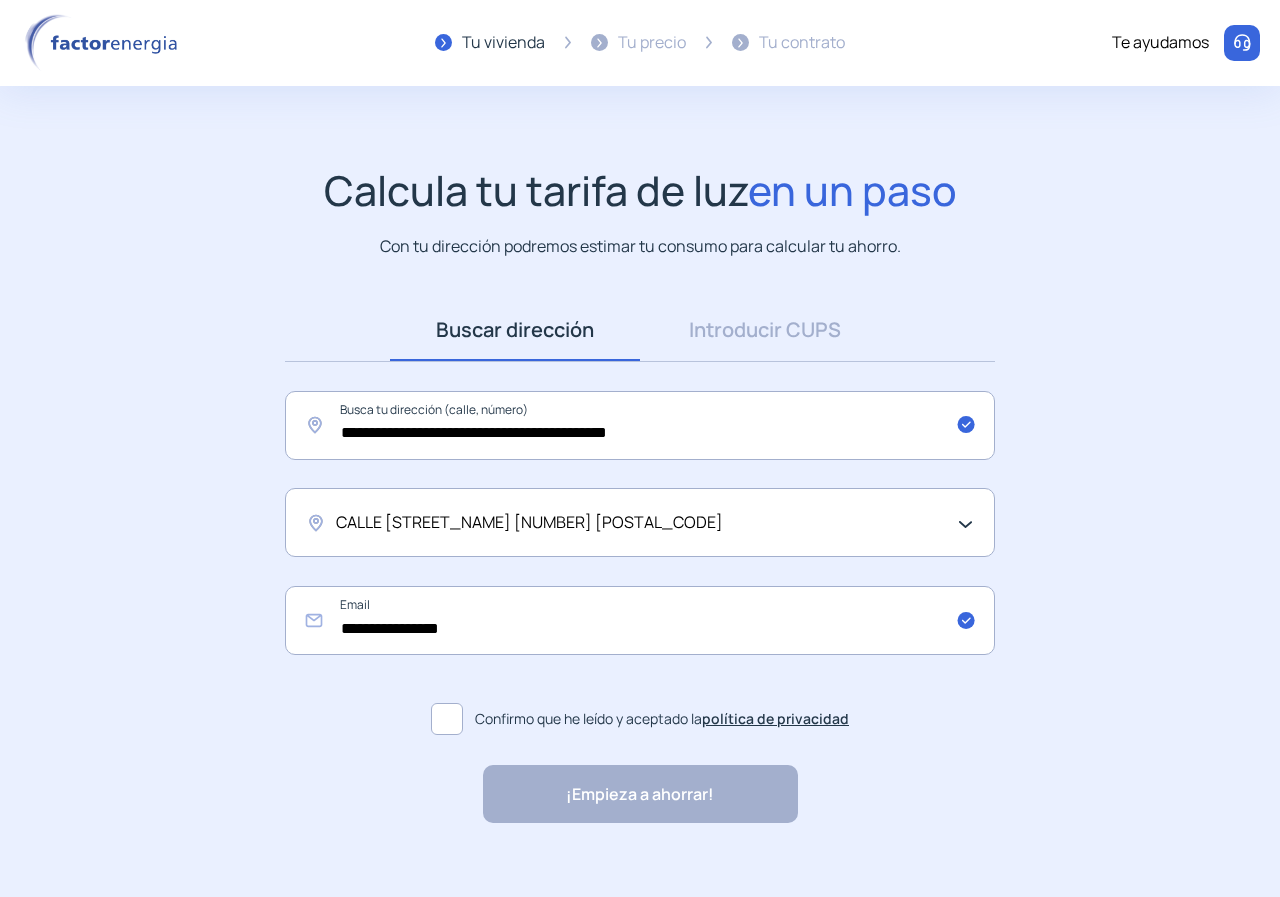 click on "CALLE CARMEN 00020   CA" 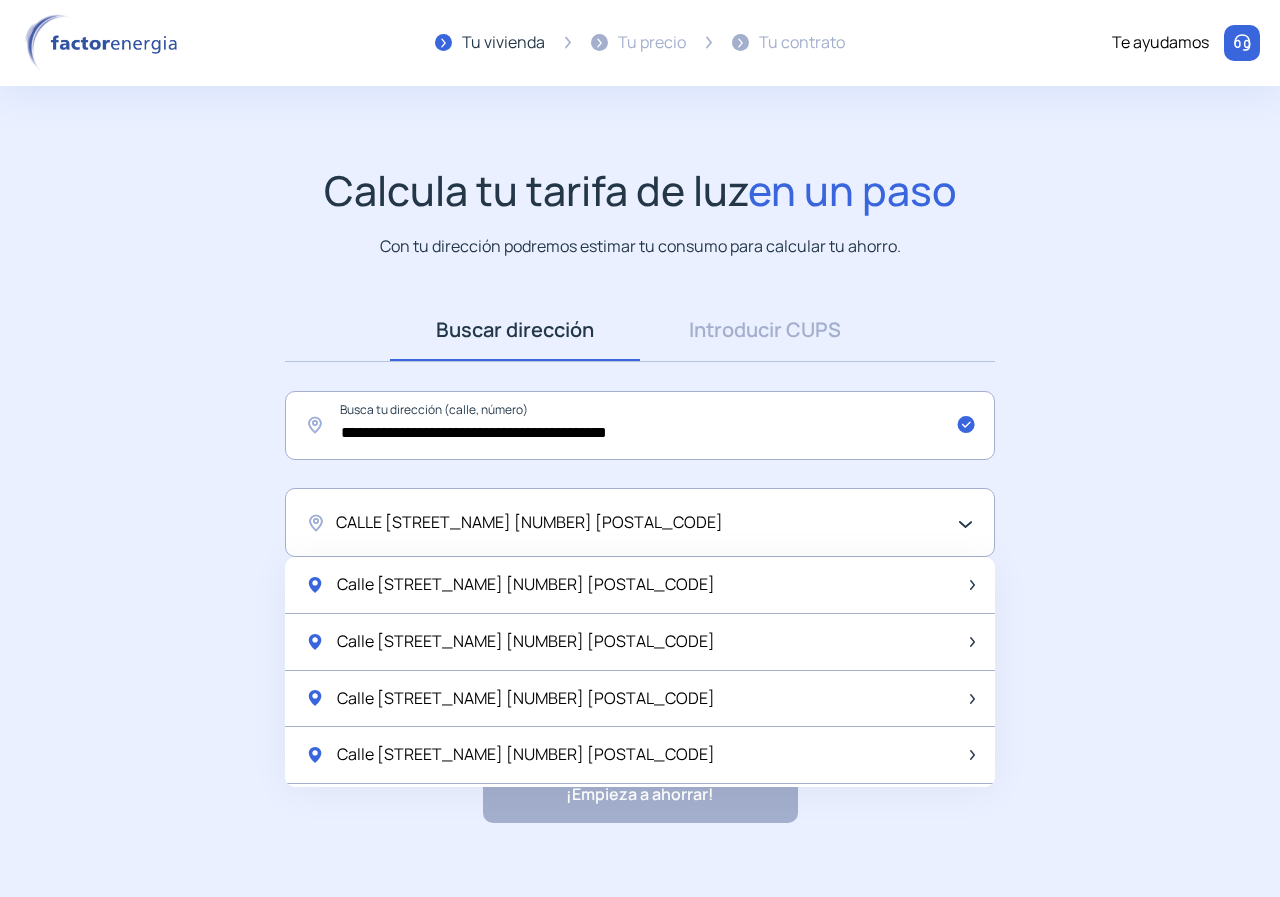 click on "CALLE CARMEN 00020   CA" 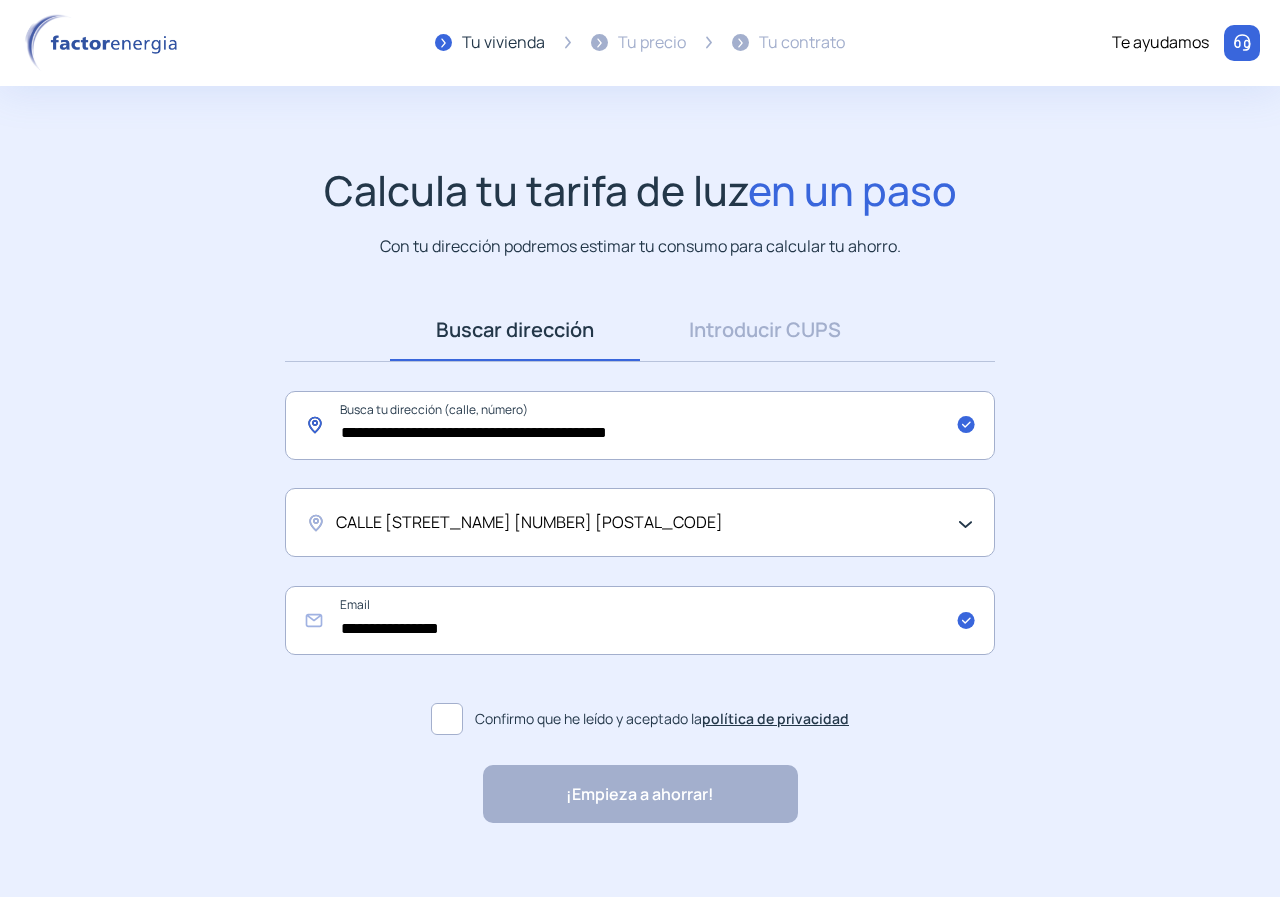 click on "**********" 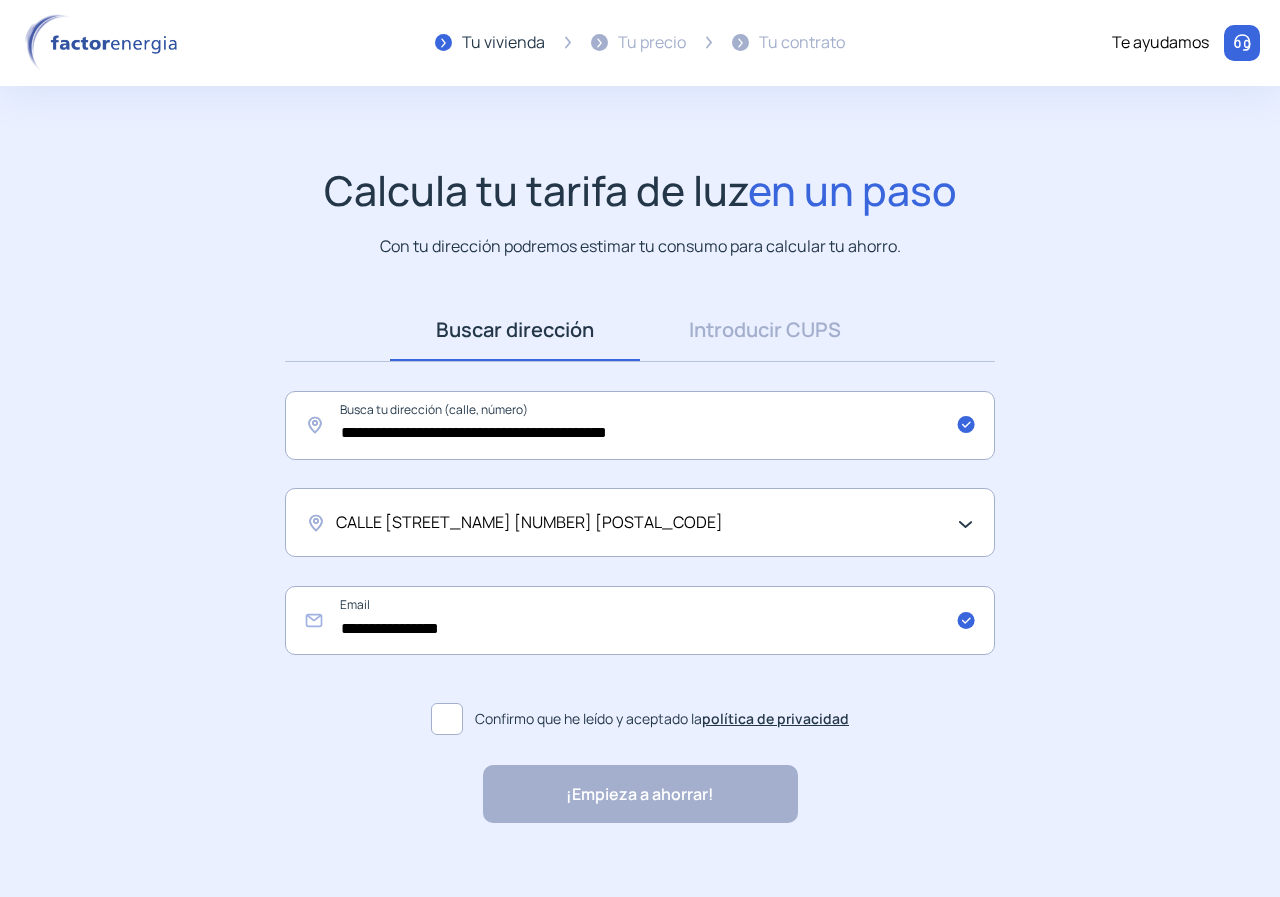 click on "CALLE CARMEN 00020   CA" 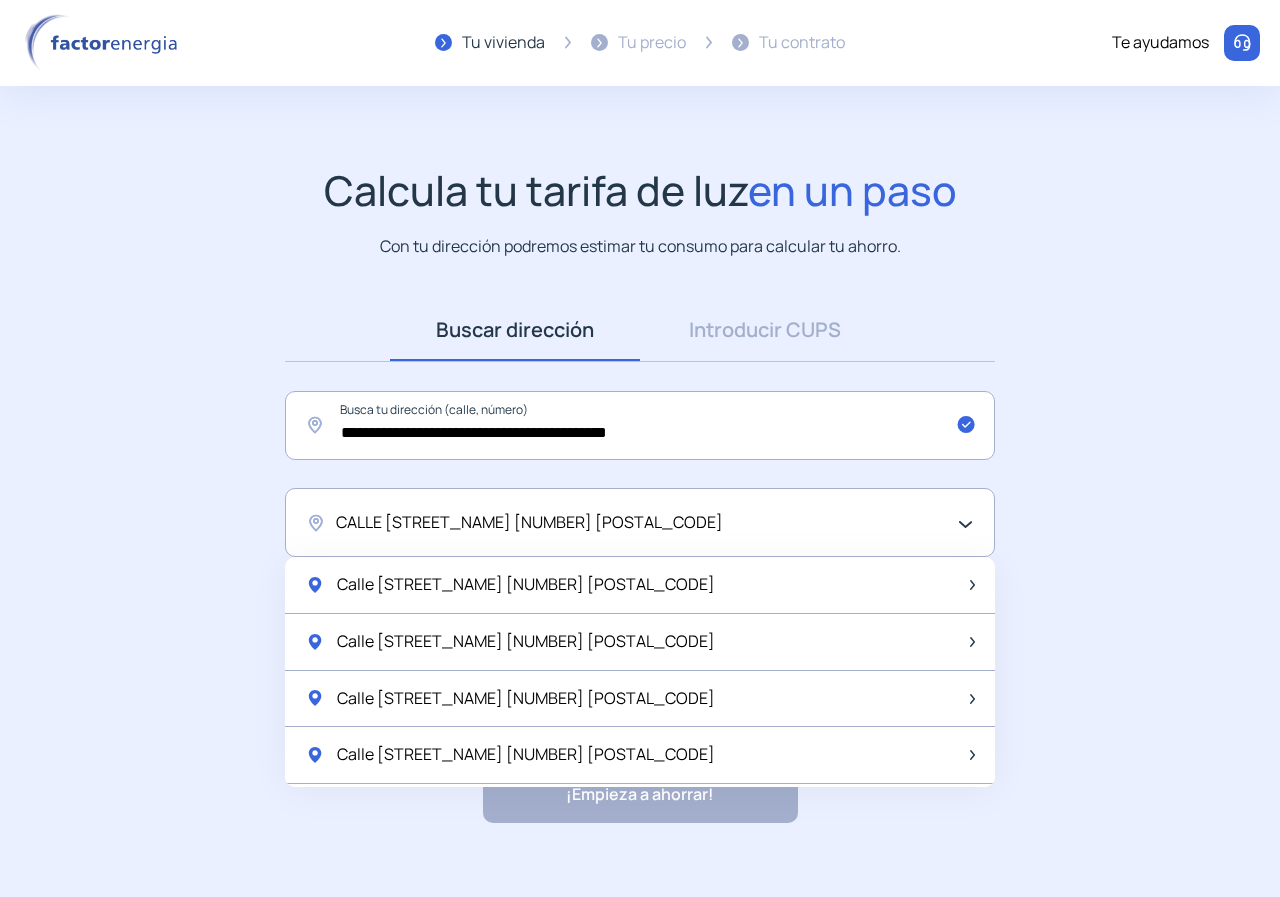 click on "CALLE CARMEN 00020   CA" 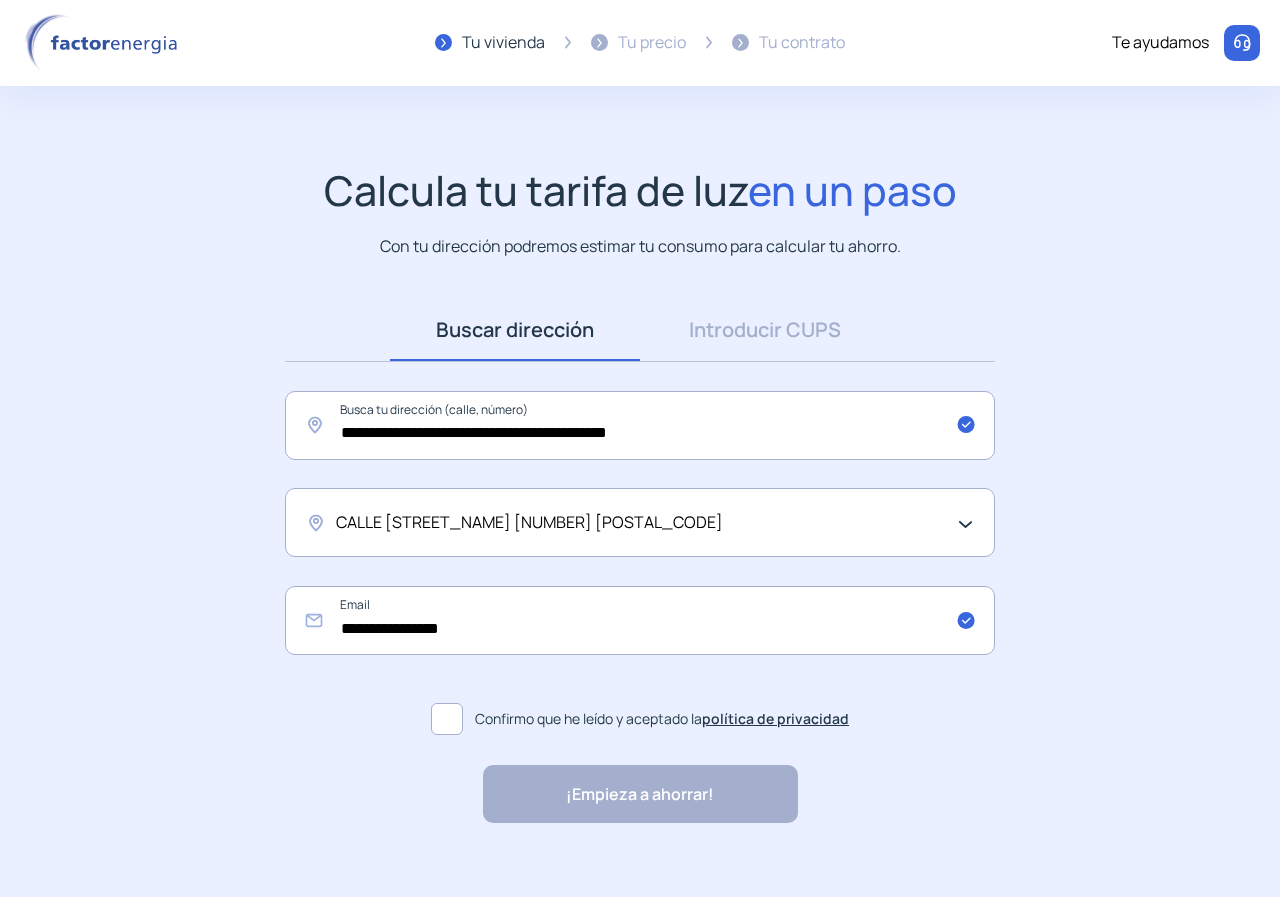 click on "Confirmo que he leído y aceptado la  política de privacidad" 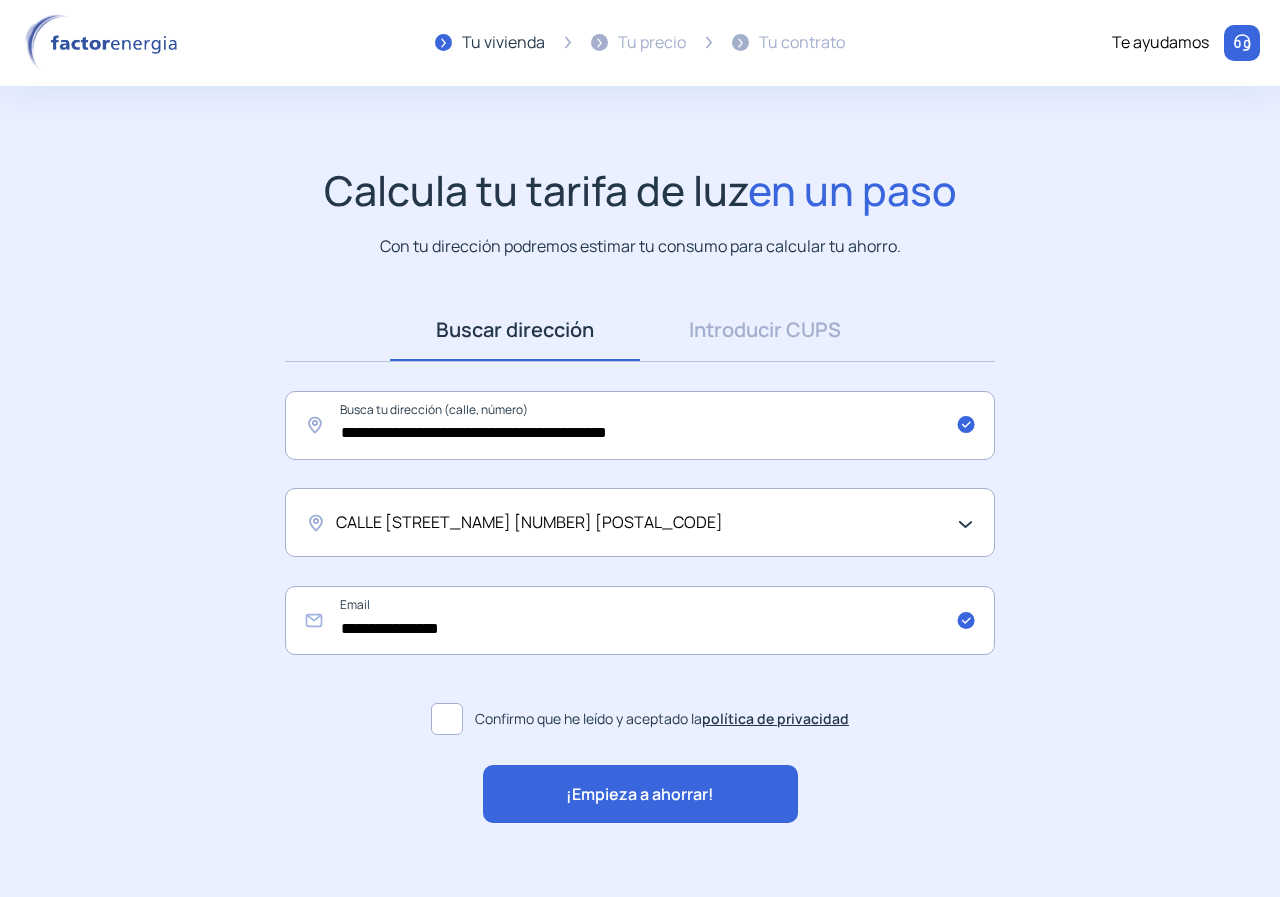 click on "¡Empieza a ahorrar!" 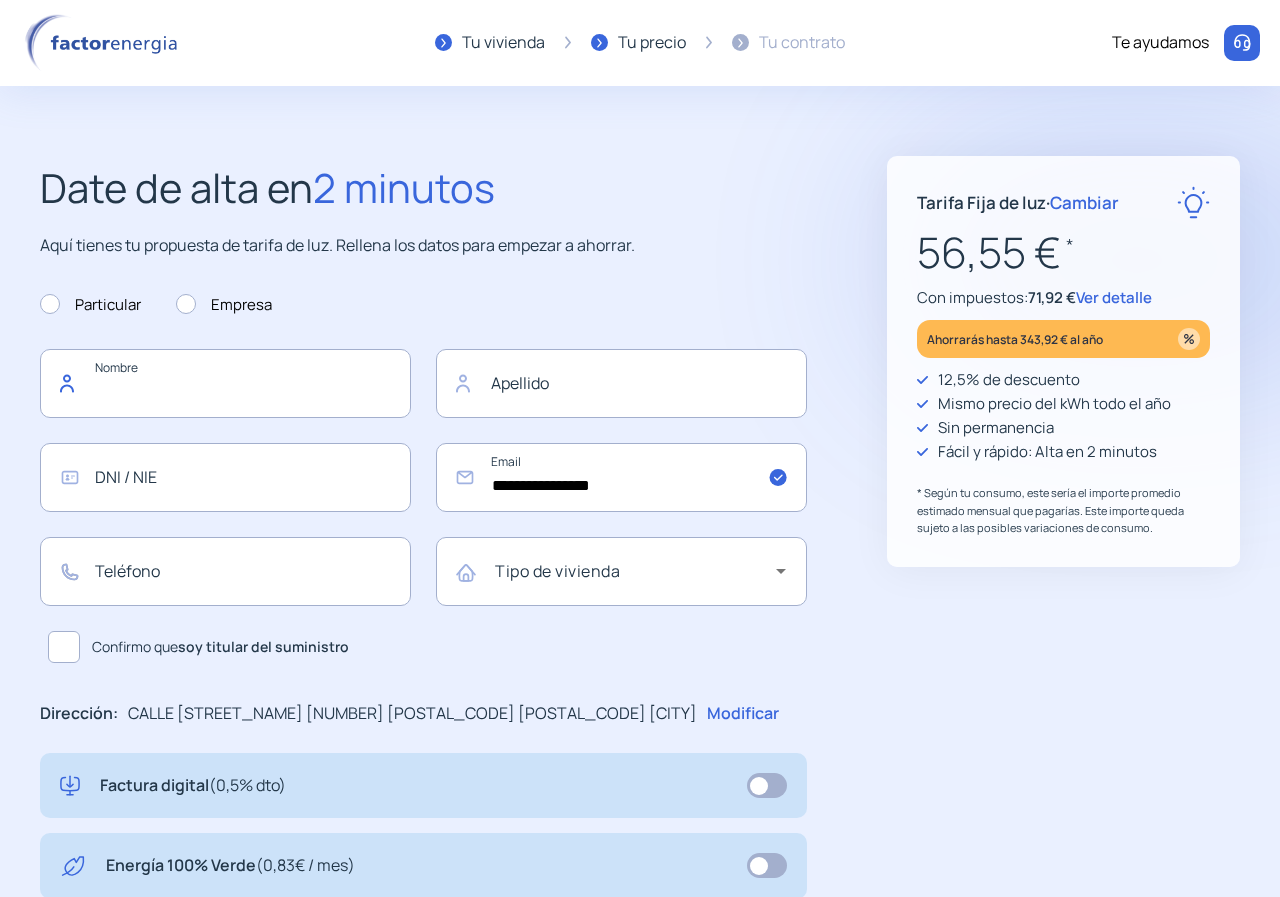 click 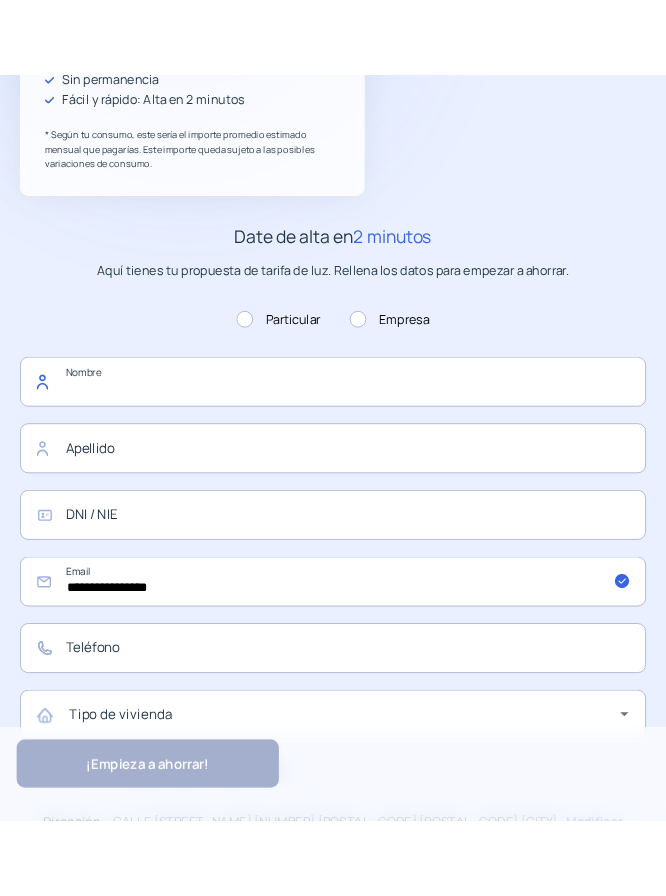 scroll, scrollTop: 667, scrollLeft: 0, axis: vertical 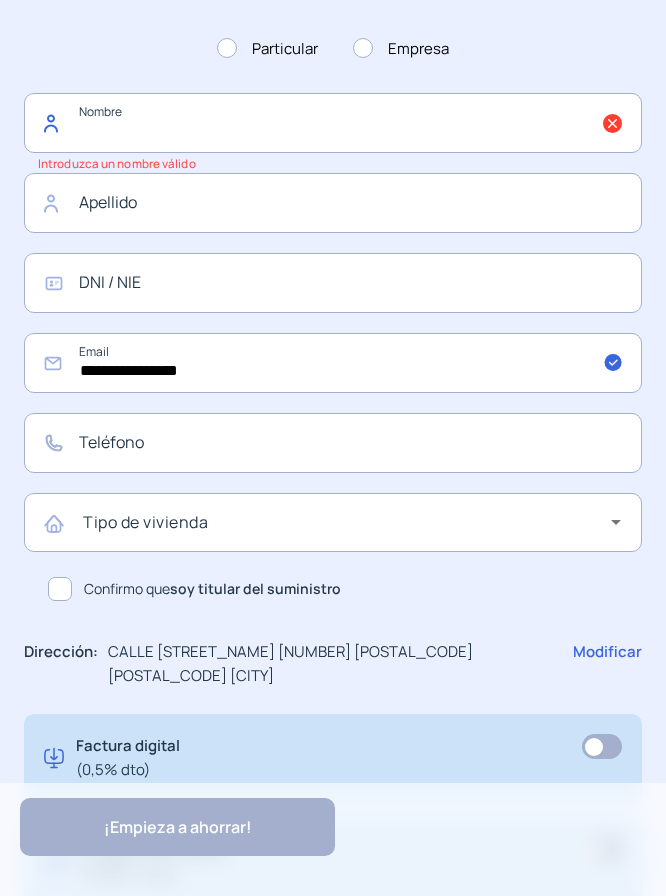 paste on "**********" 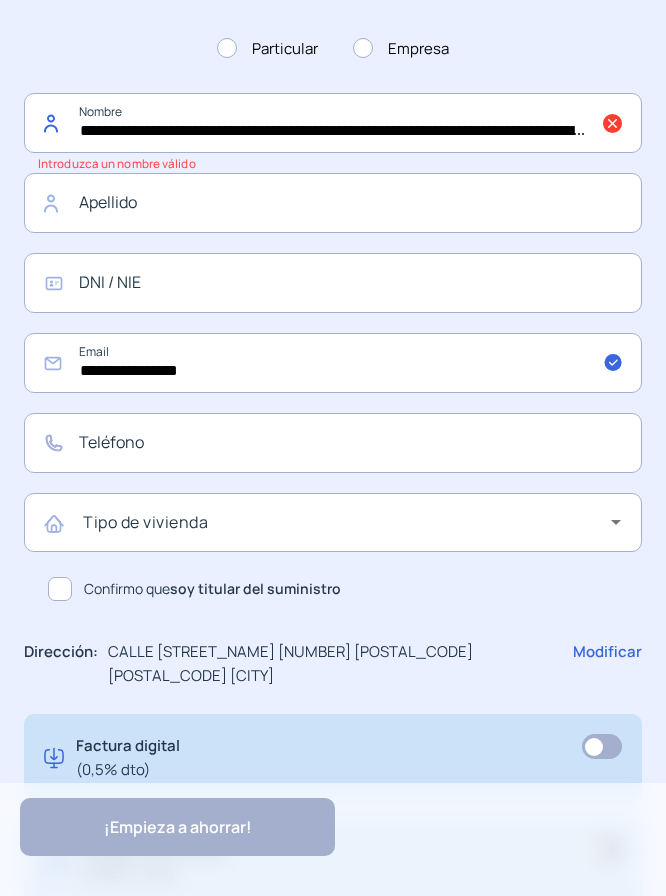 type on "**********" 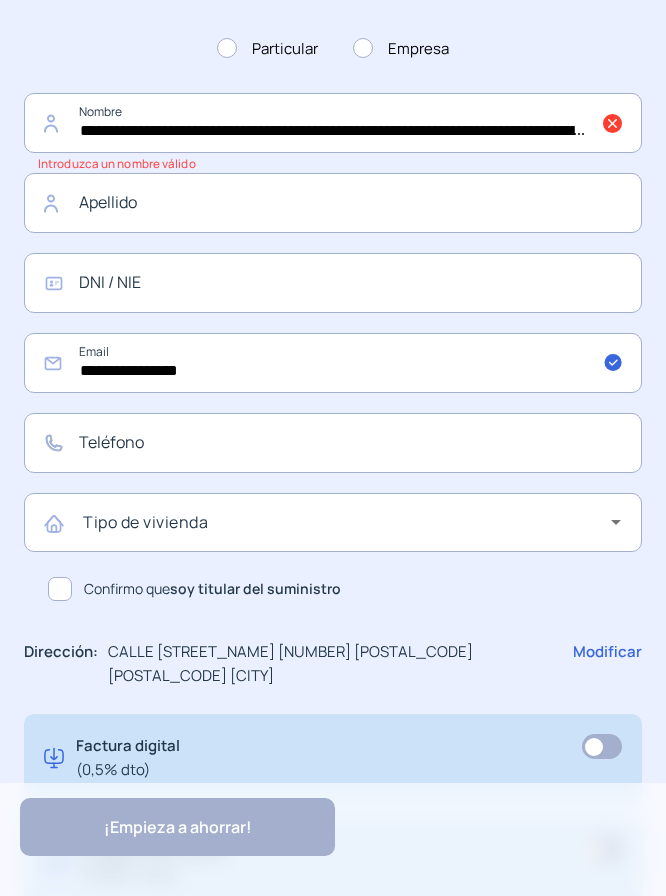 scroll, scrollTop: 0, scrollLeft: 0, axis: both 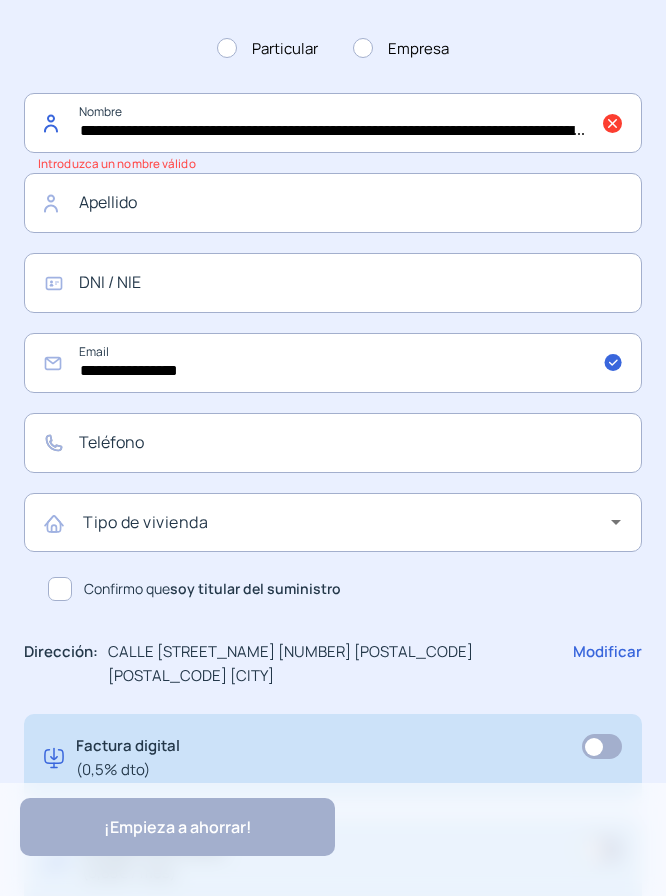 click on "**********" 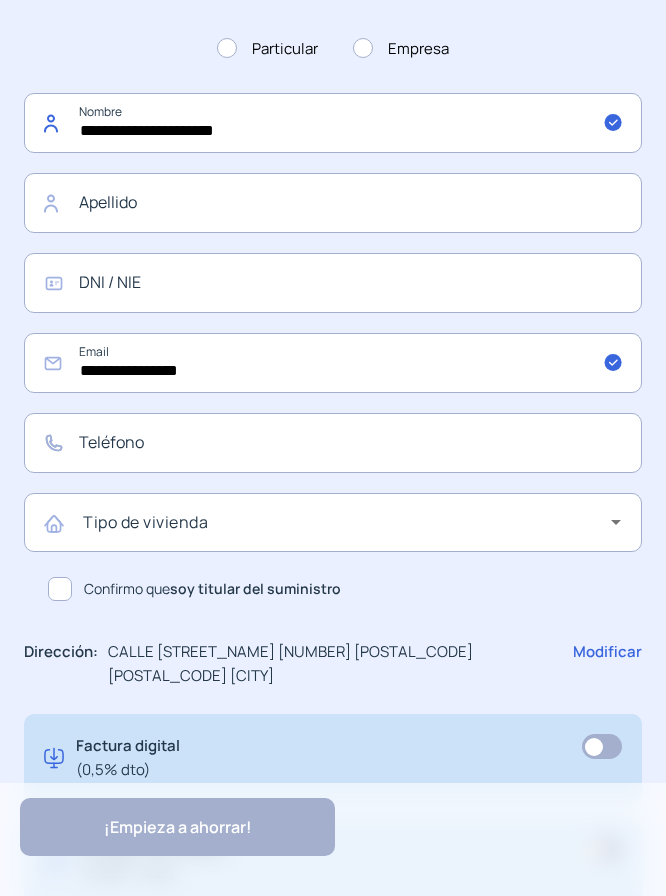 click on "**********" 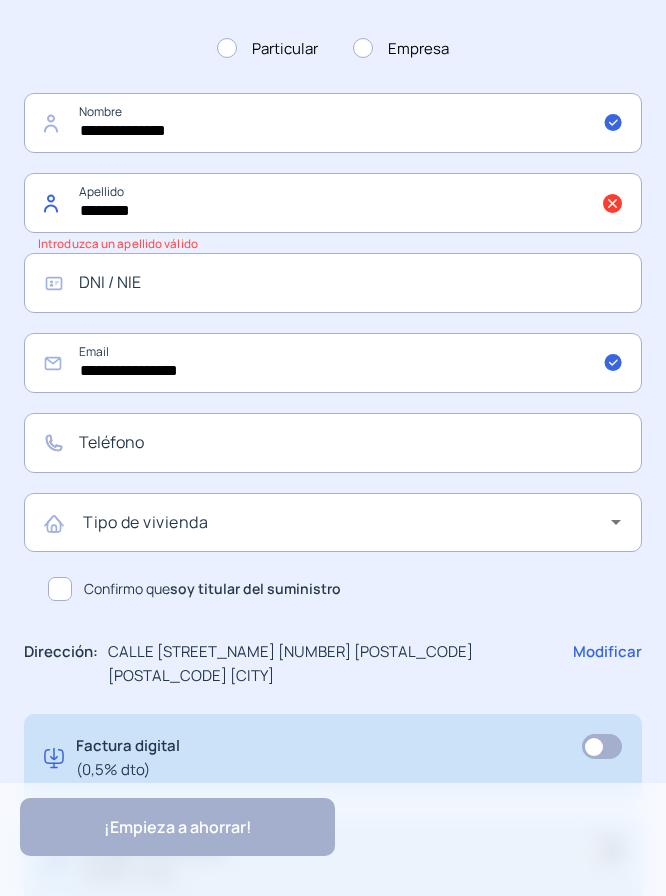type on "*******" 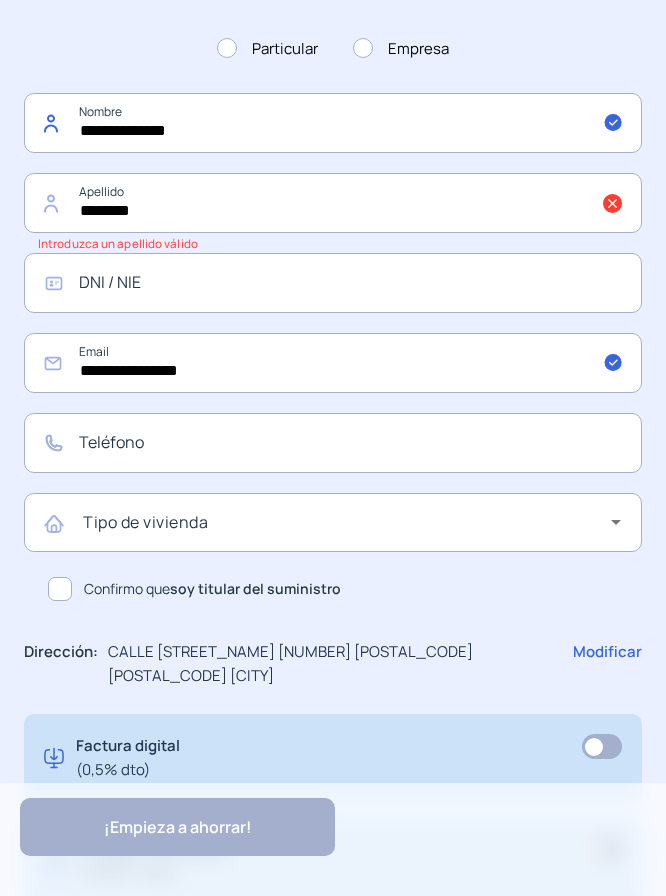 click on "**********" 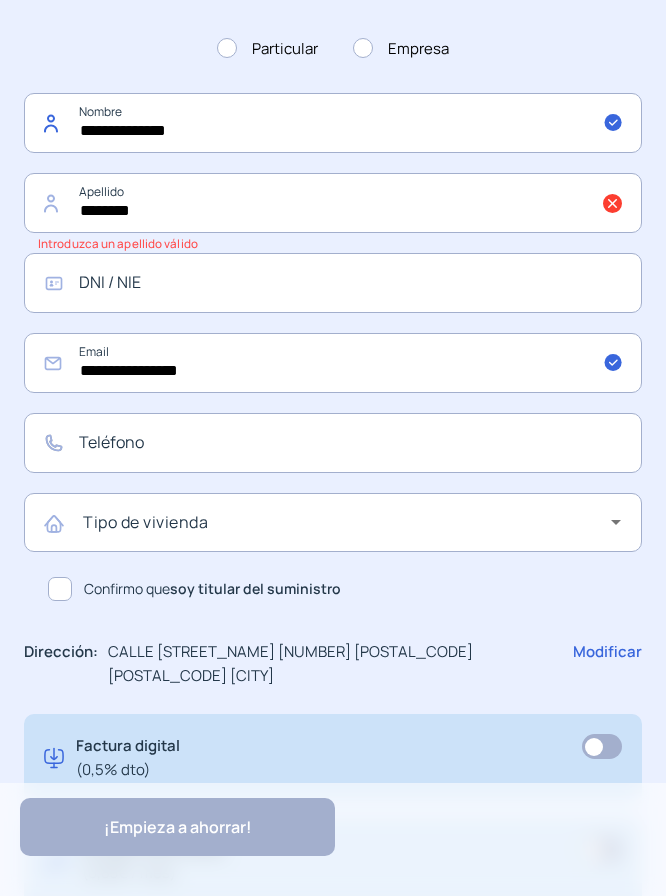type on "******" 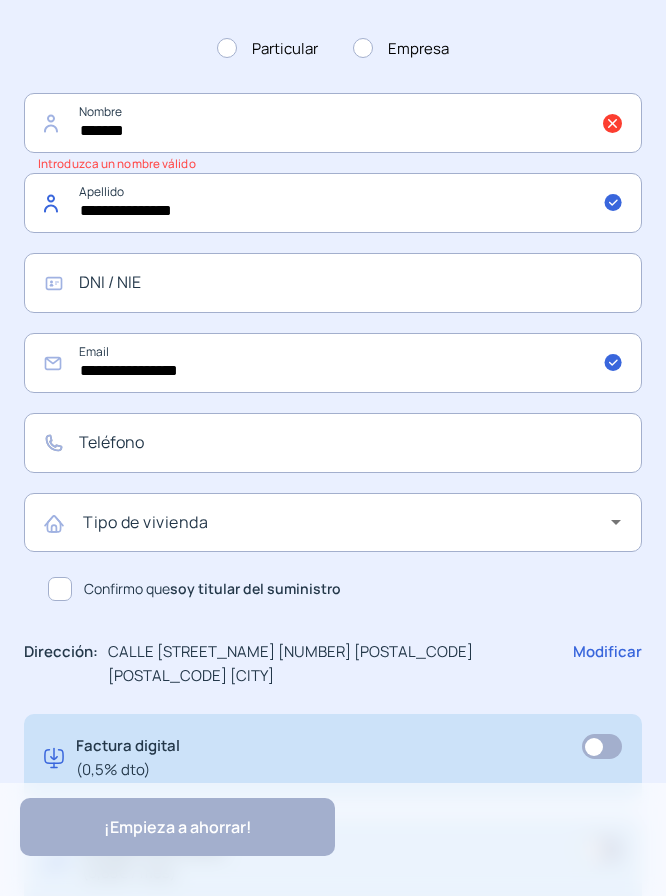 type on "**********" 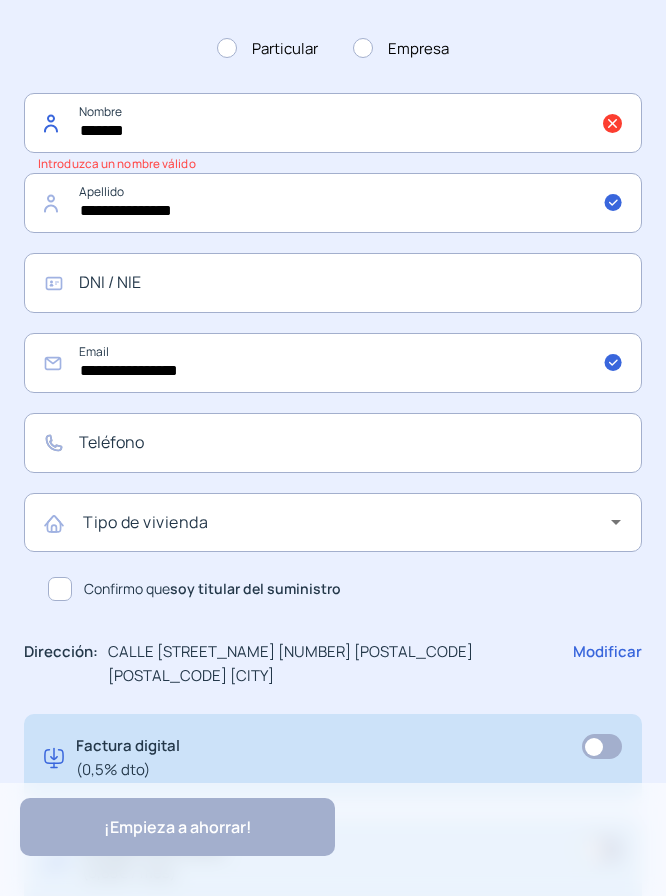click on "******" 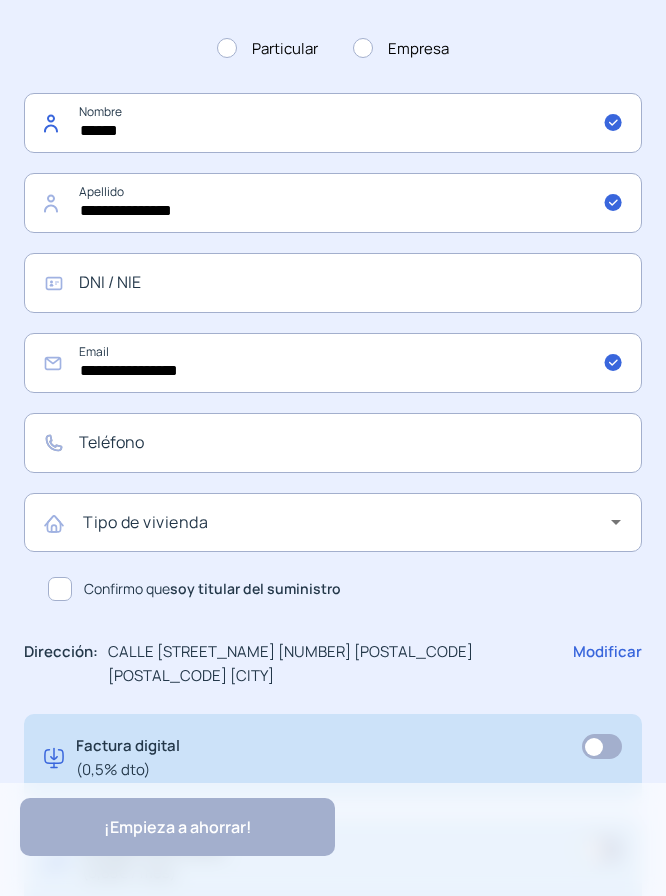 type on "******" 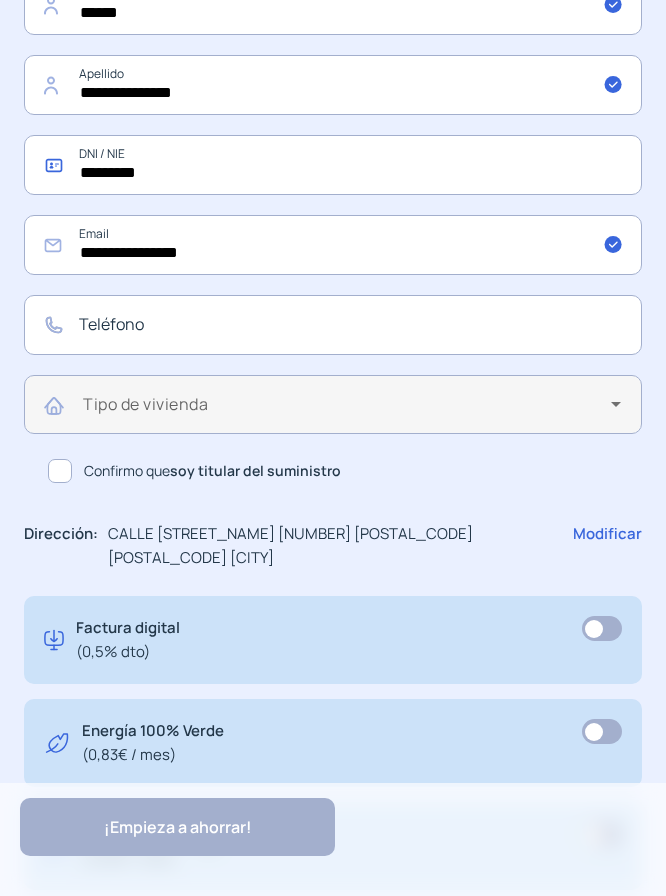 scroll, scrollTop: 833, scrollLeft: 0, axis: vertical 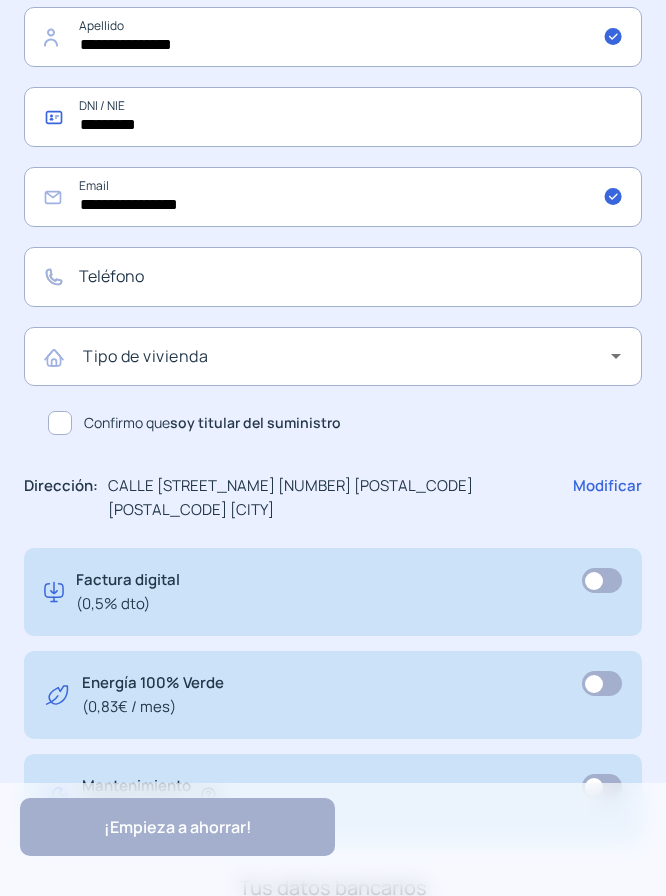 type on "*********" 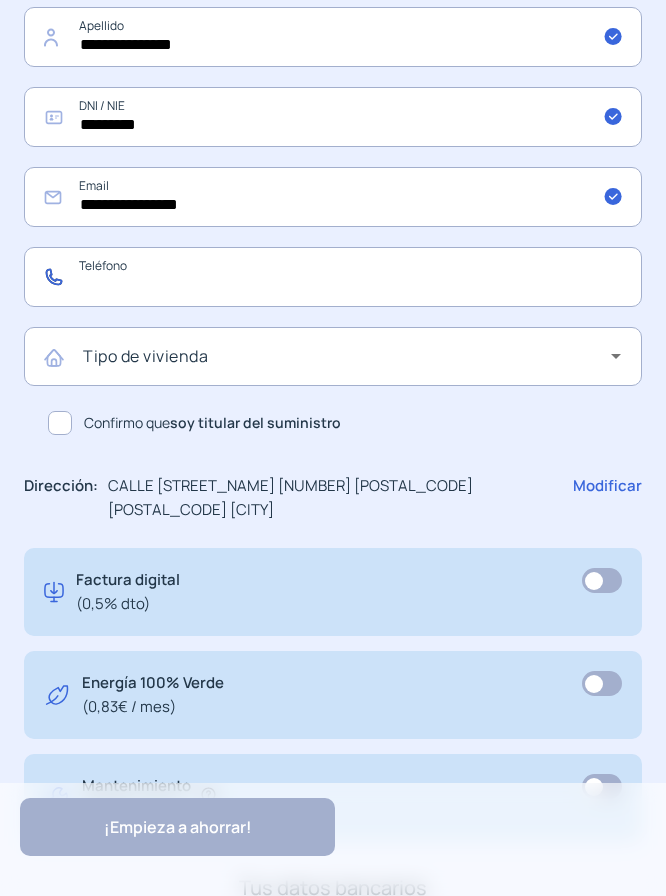 click 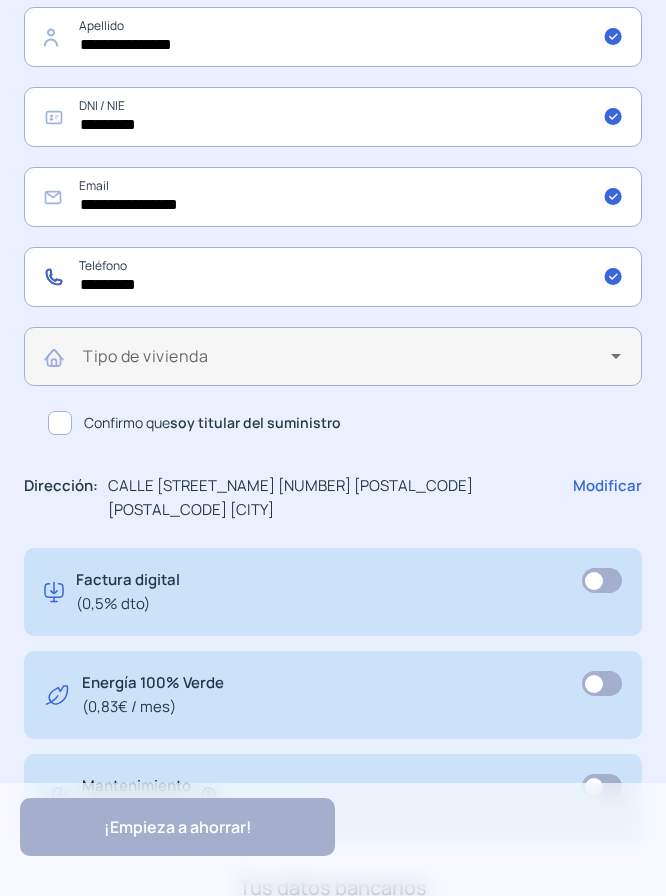 type on "*********" 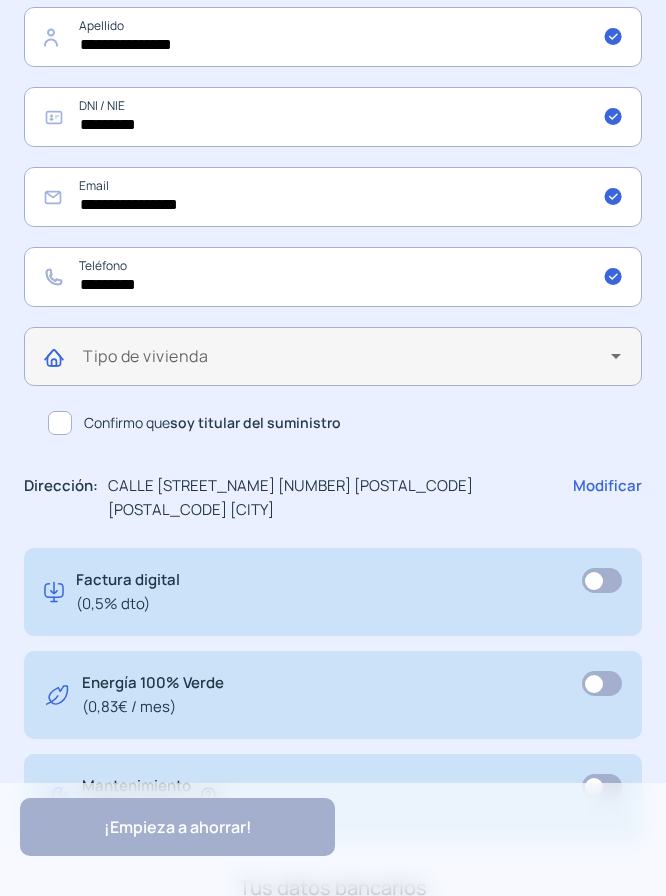 click at bounding box center (347, 364) 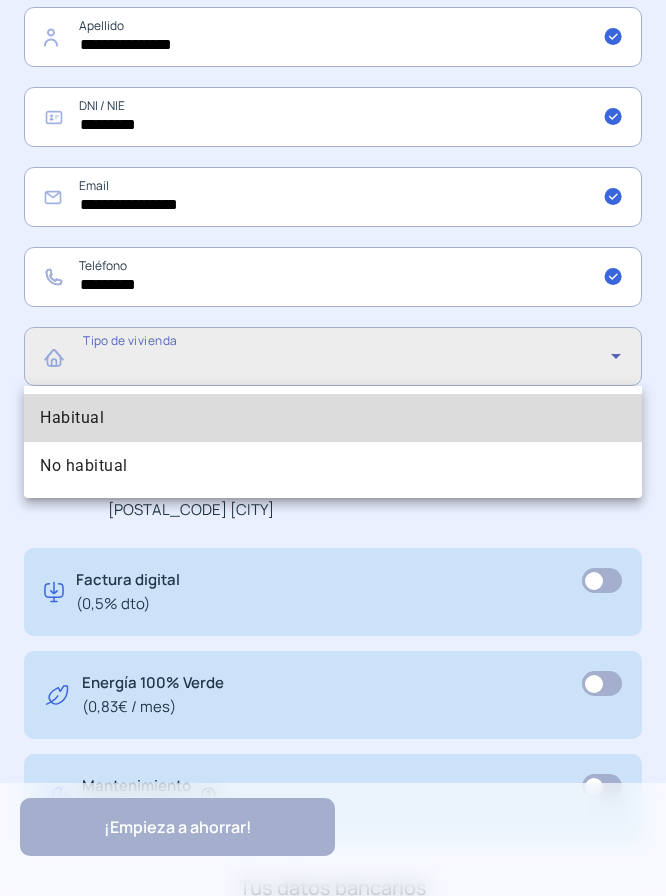 click on "Habitual" at bounding box center [333, 418] 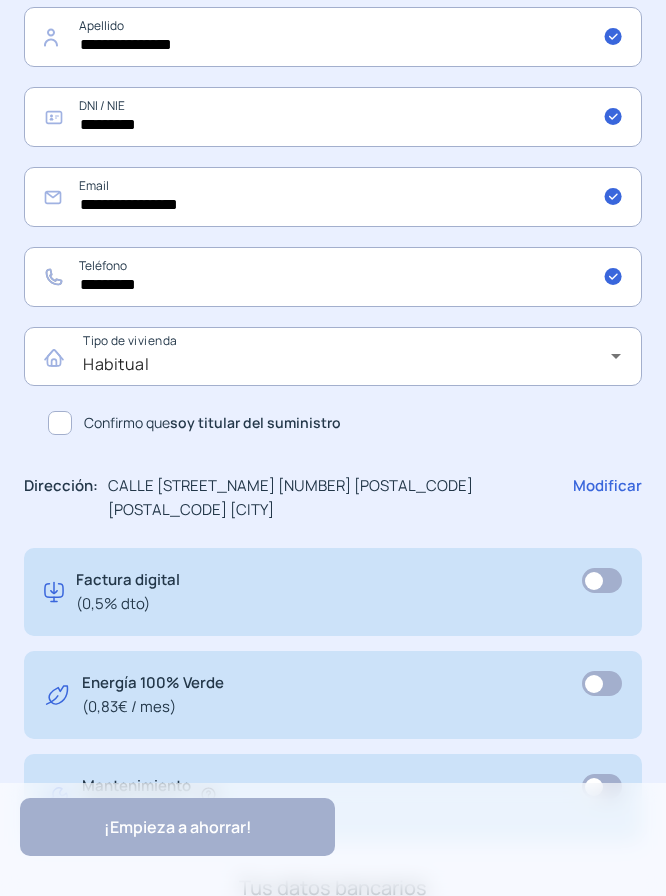 click 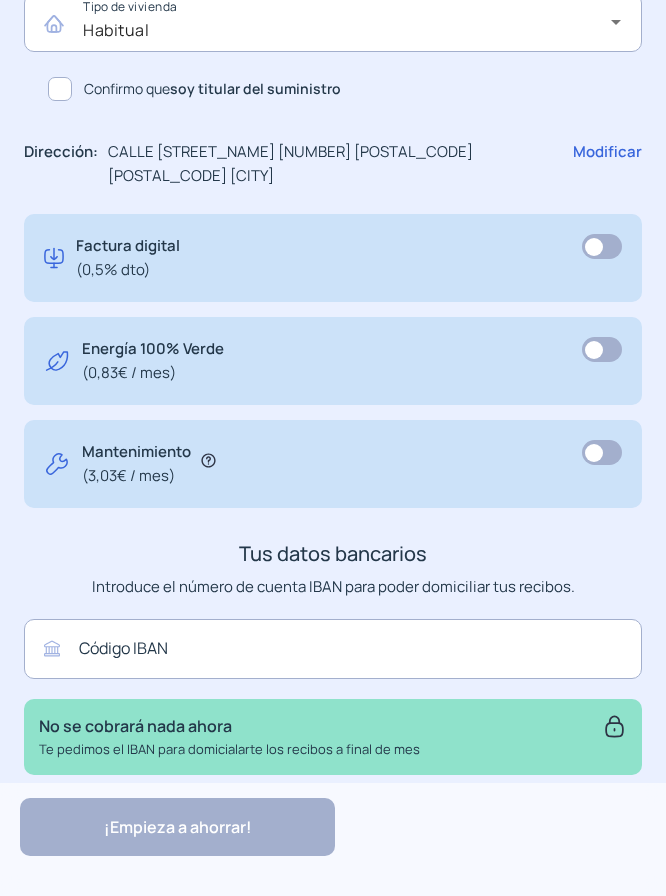 scroll, scrollTop: 1168, scrollLeft: 0, axis: vertical 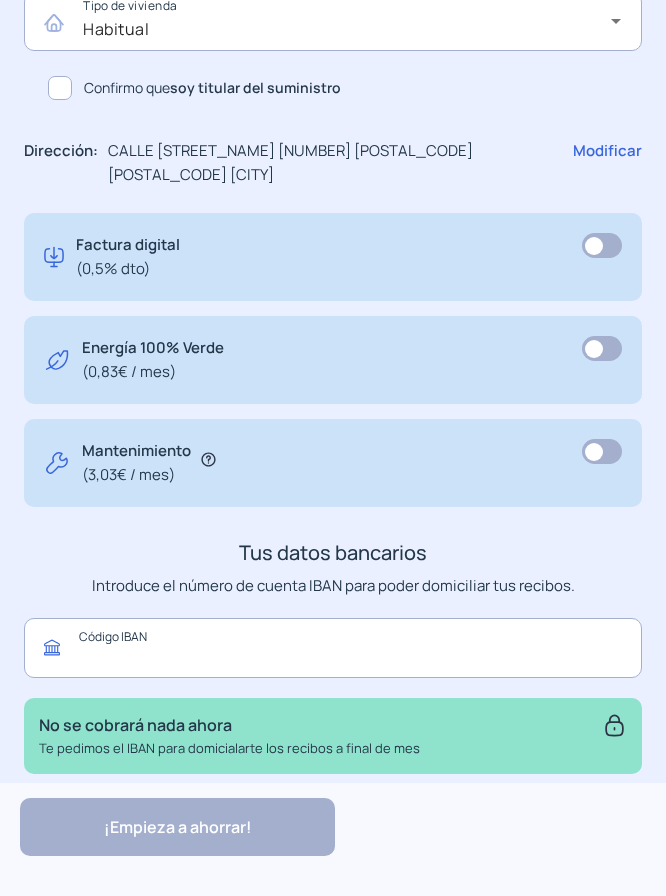 drag, startPoint x: 211, startPoint y: 622, endPoint x: 21, endPoint y: 653, distance: 192.51234 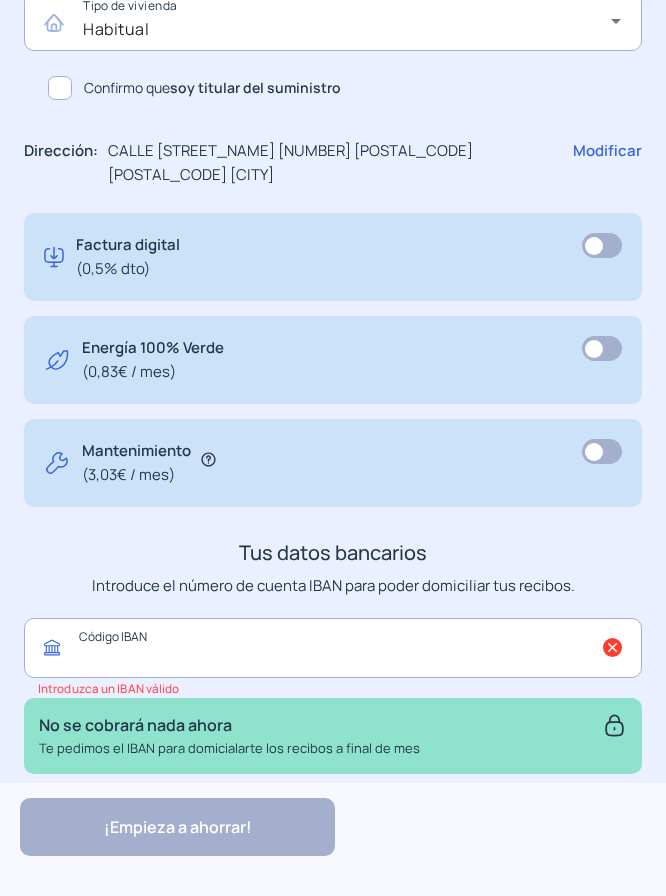 paste on "**********" 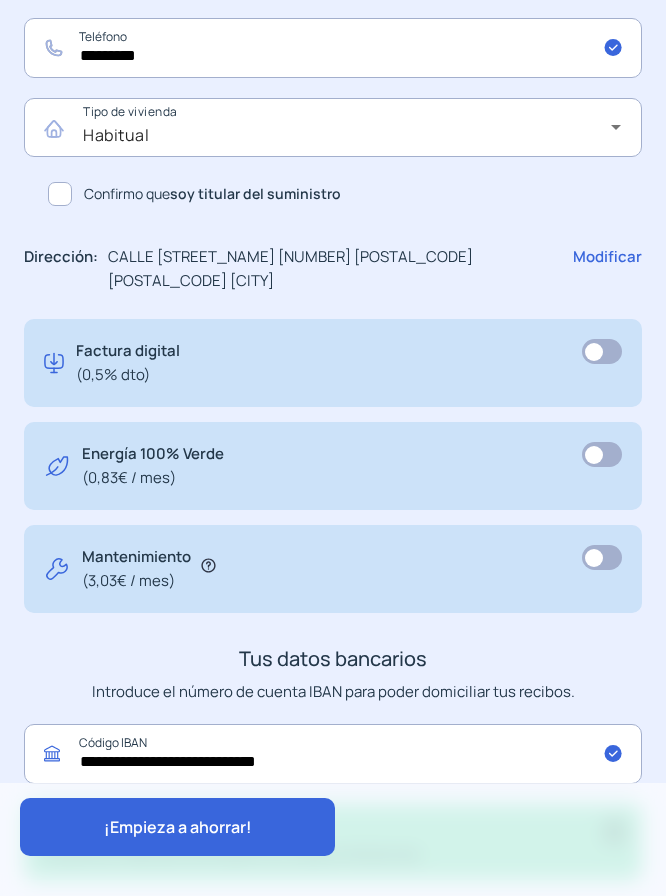 scroll, scrollTop: 668, scrollLeft: 0, axis: vertical 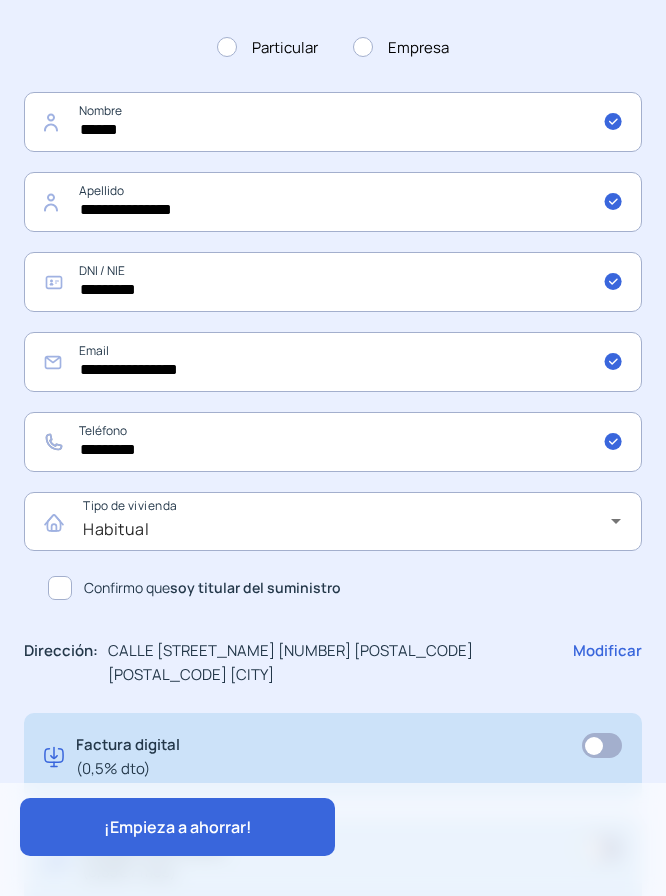 type on "**********" 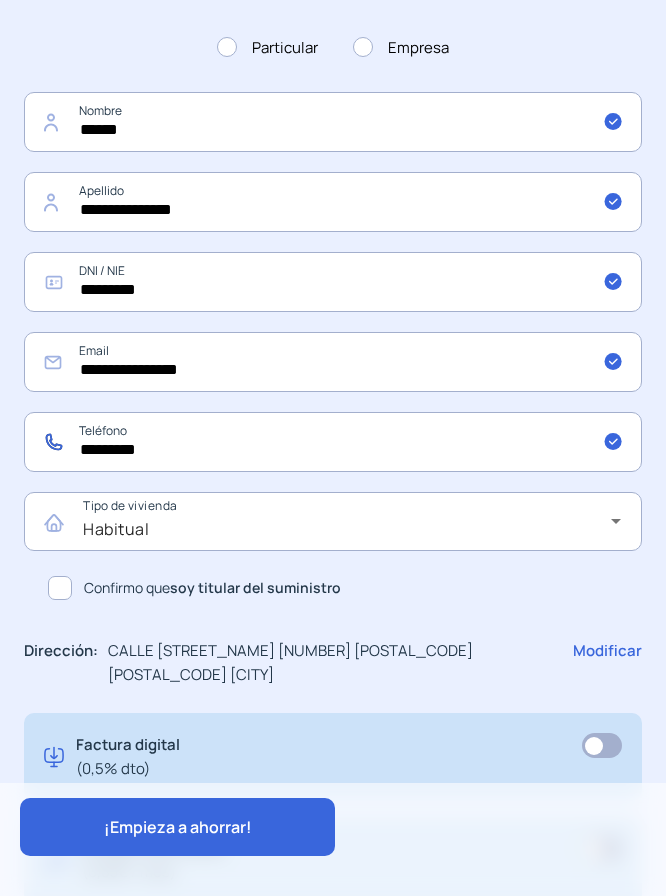click on "*********" 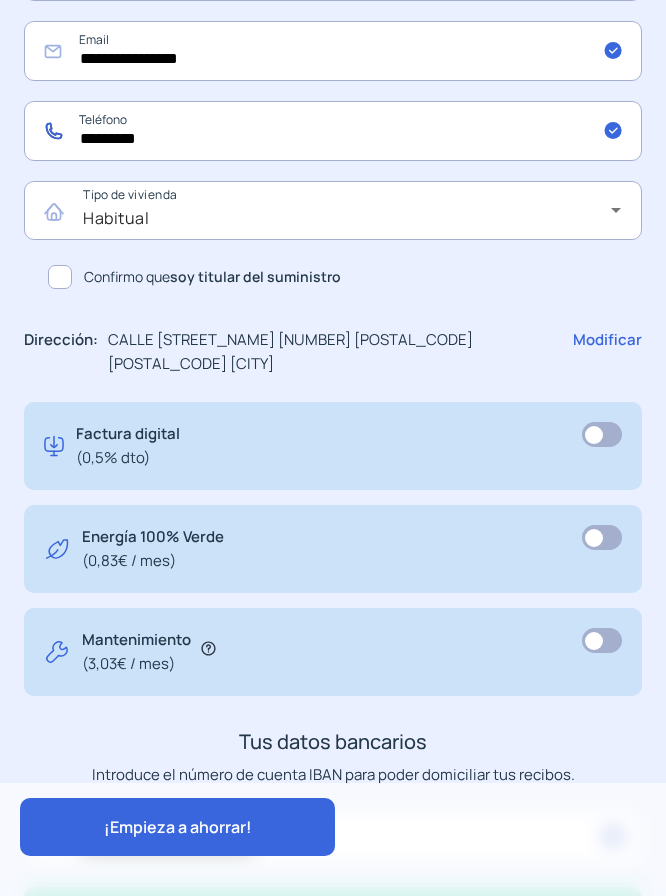 scroll, scrollTop: 1168, scrollLeft: 0, axis: vertical 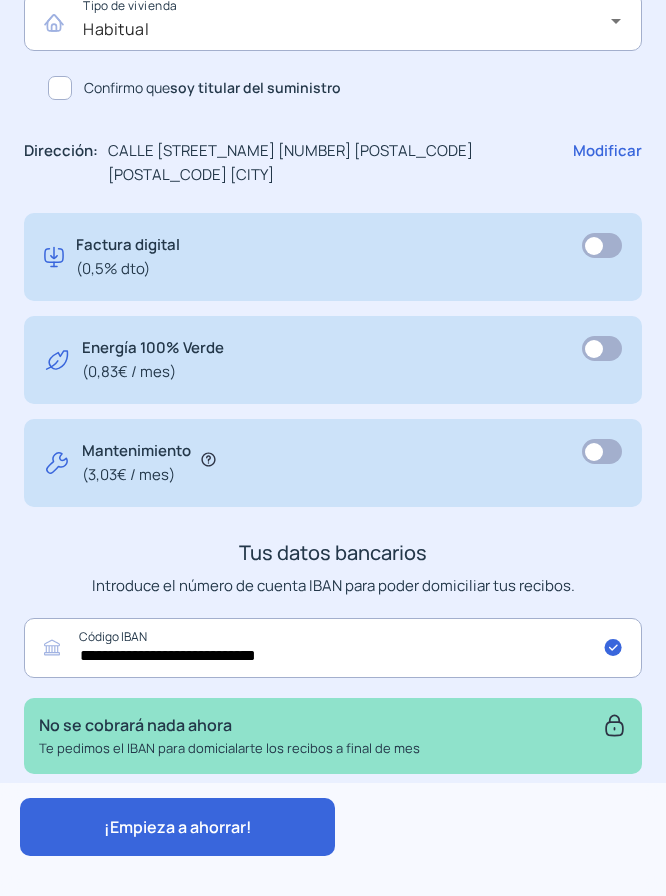type on "*********" 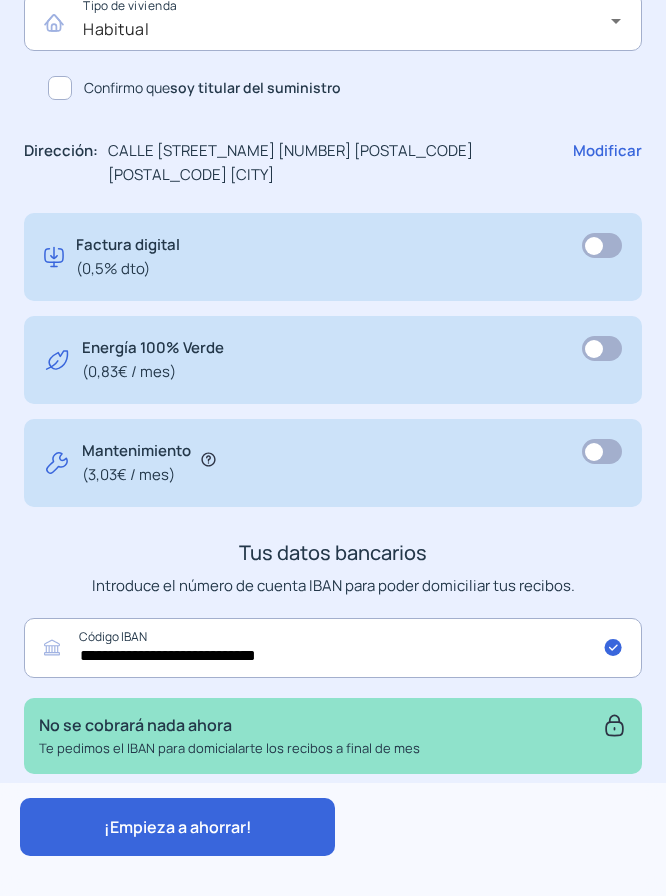 click on "¡Empieza a ahorrar!" 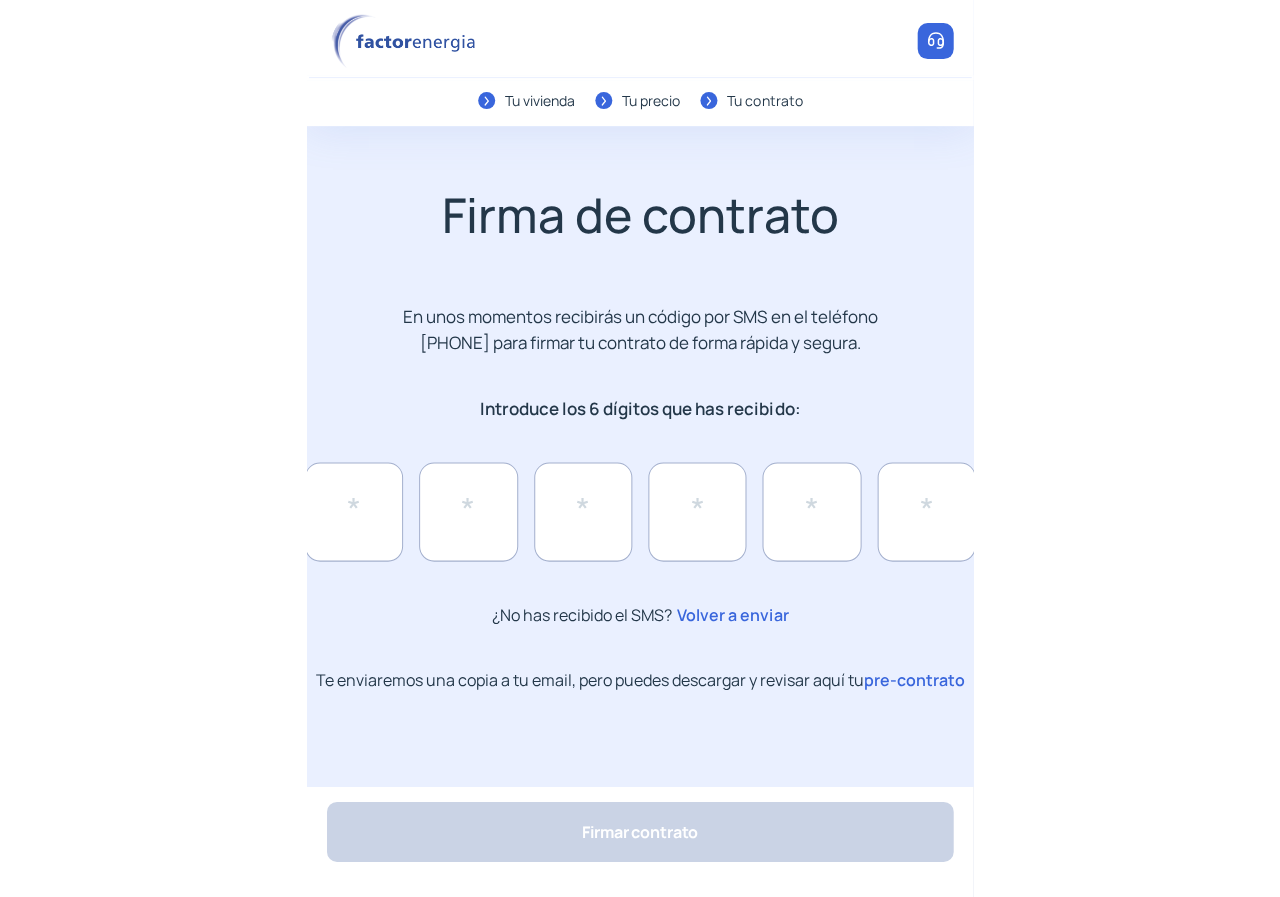 scroll, scrollTop: 0, scrollLeft: 0, axis: both 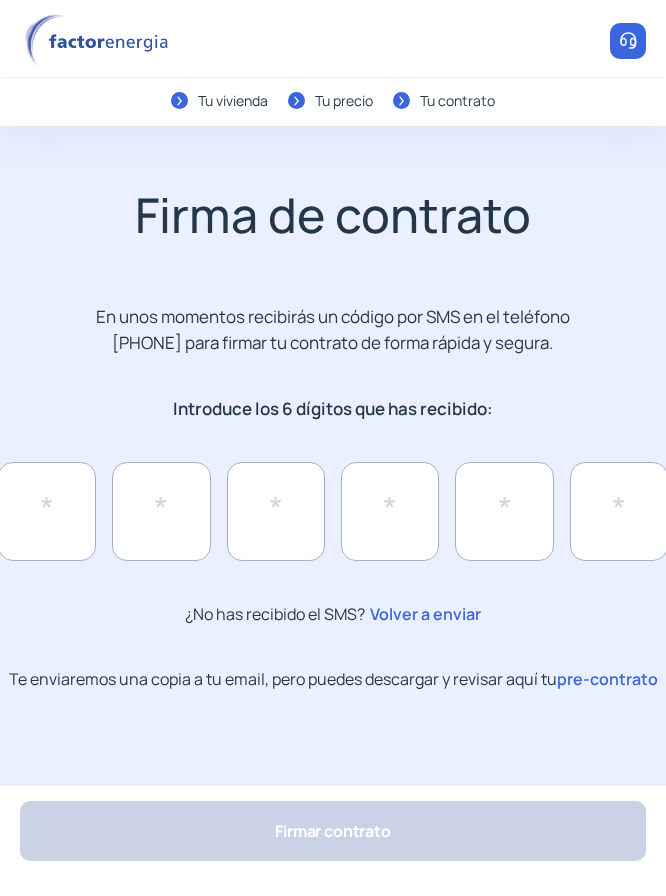 click on "pre-contrato" 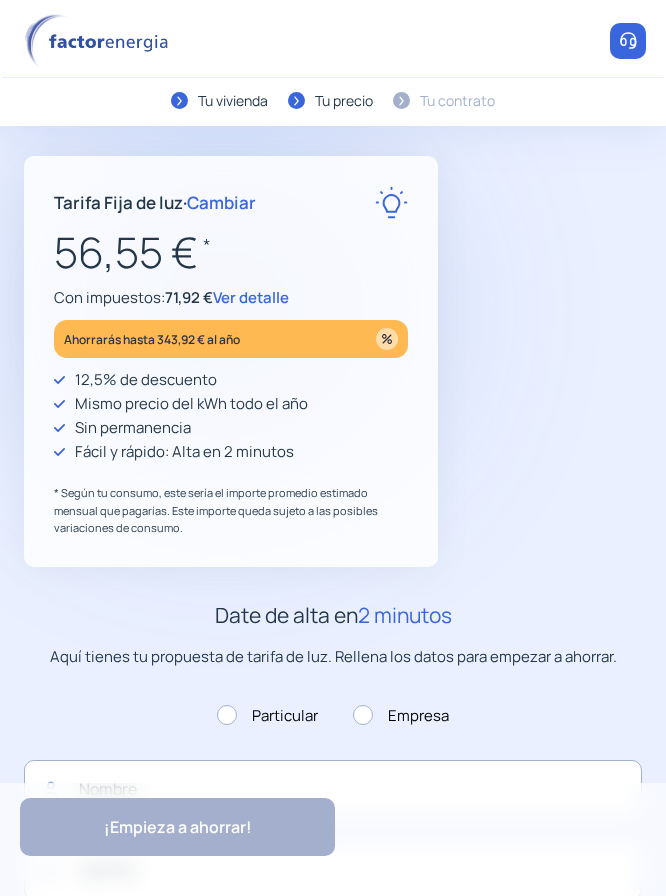 type on "******" 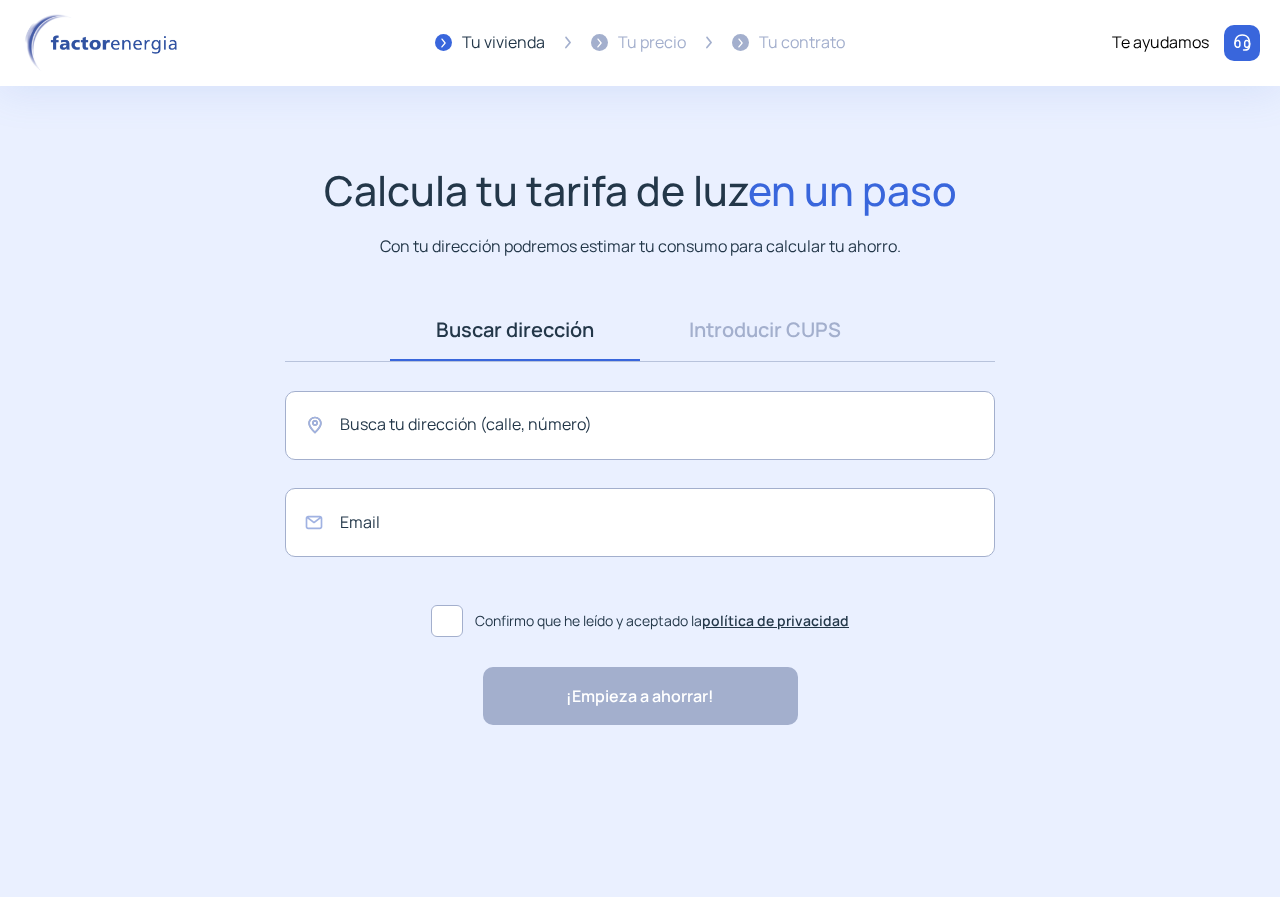 scroll, scrollTop: 0, scrollLeft: 0, axis: both 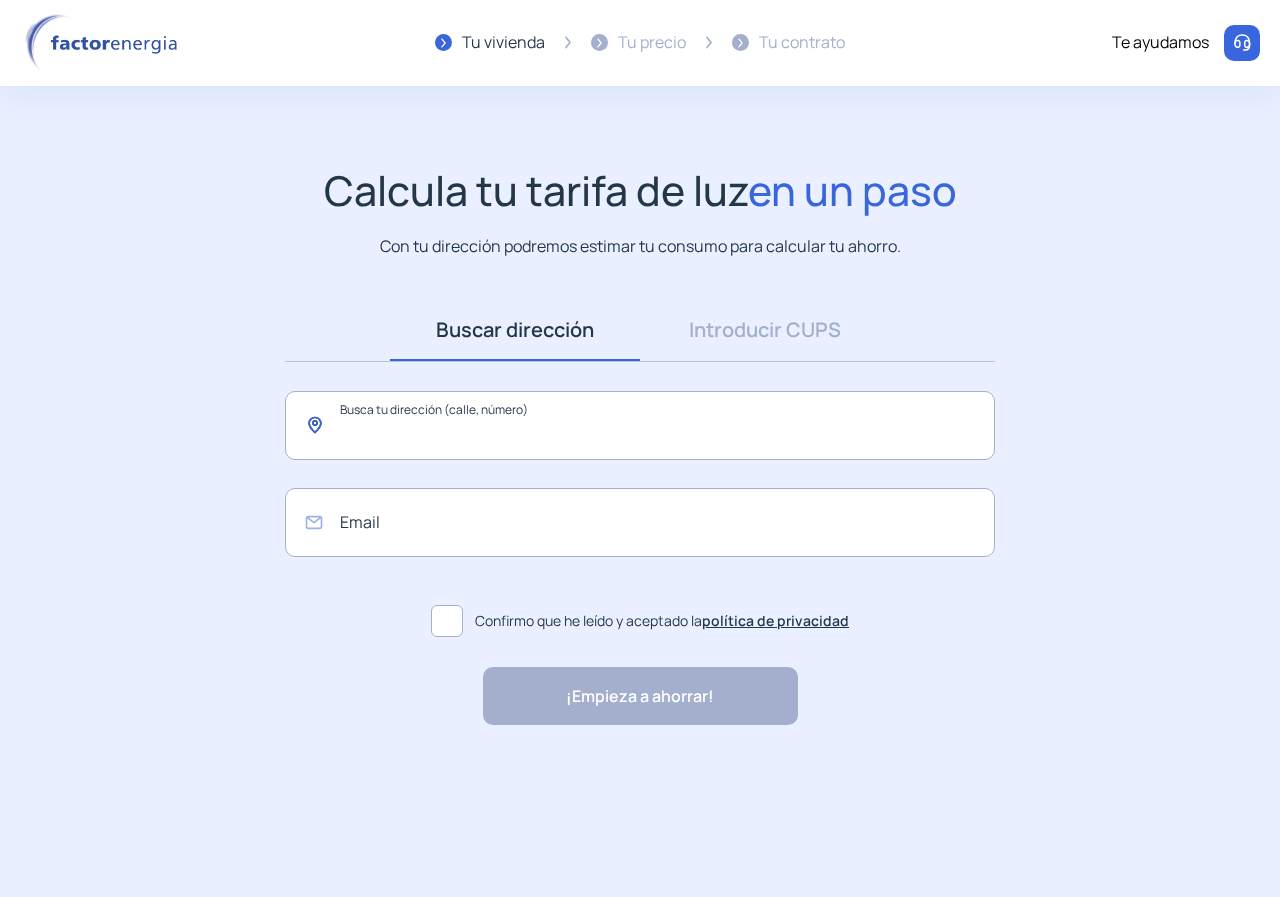 click 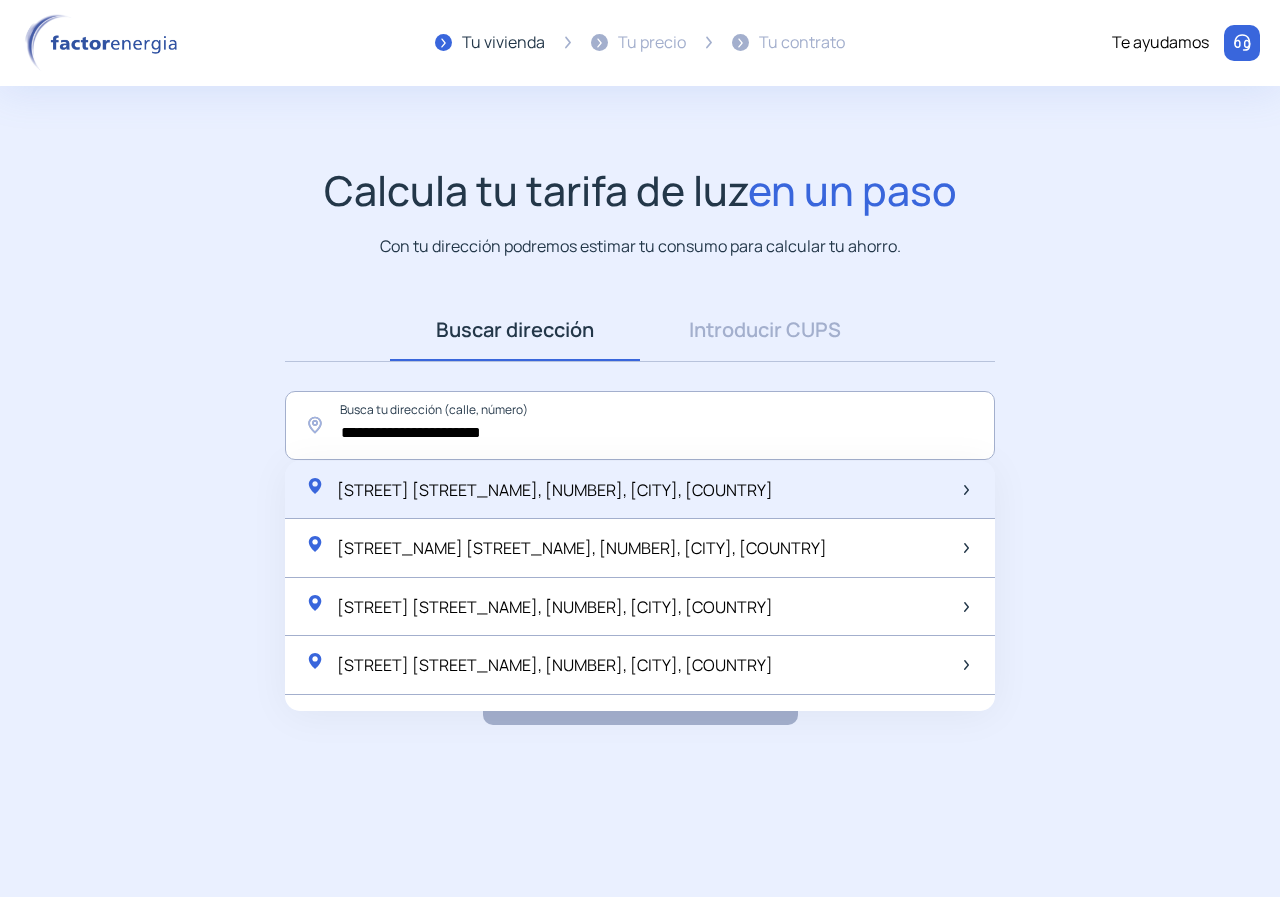 click on "[STREET] [STREET_NAME], [NUMBER], [CITY], [COUNTRY]" 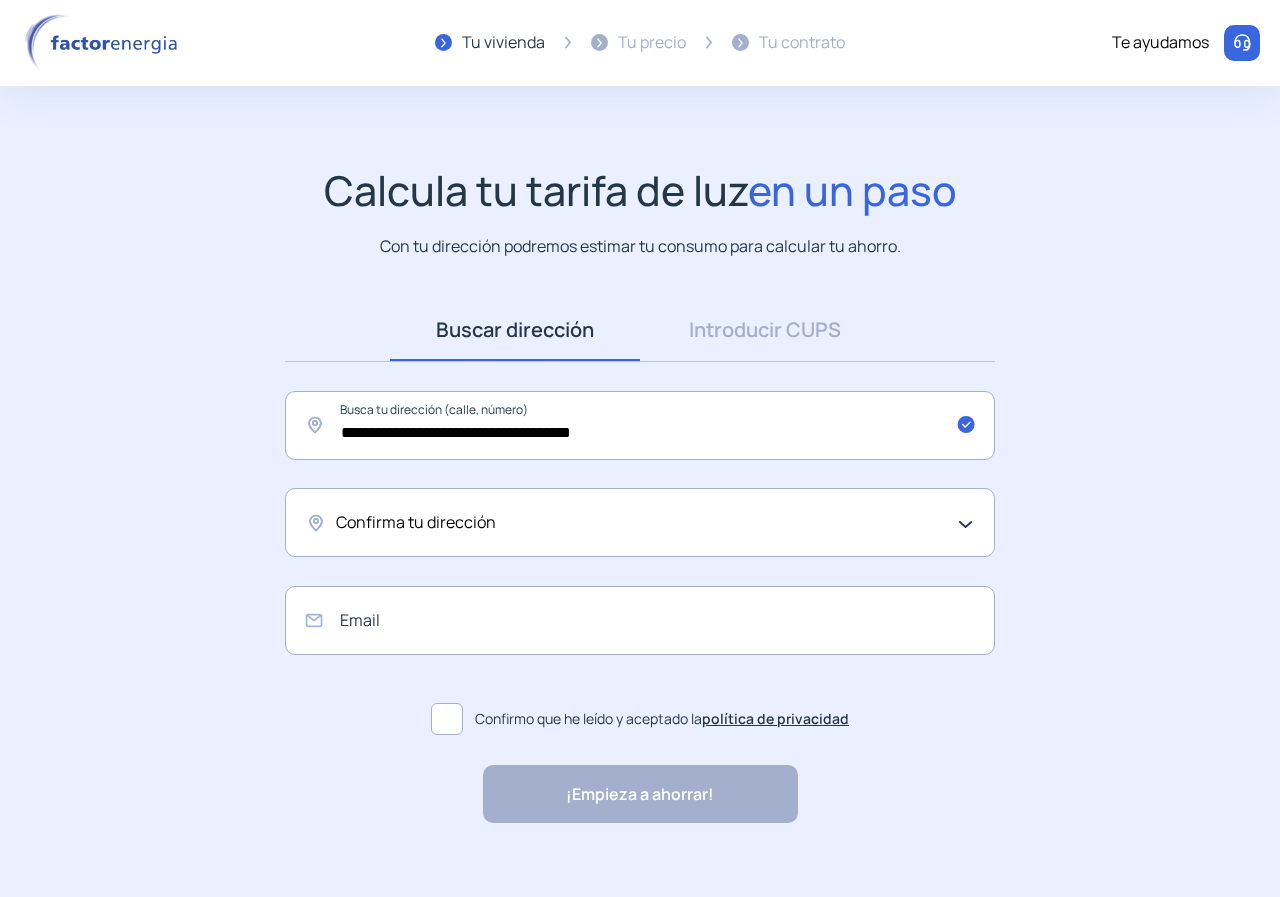 click on "Confirma tu dirección" 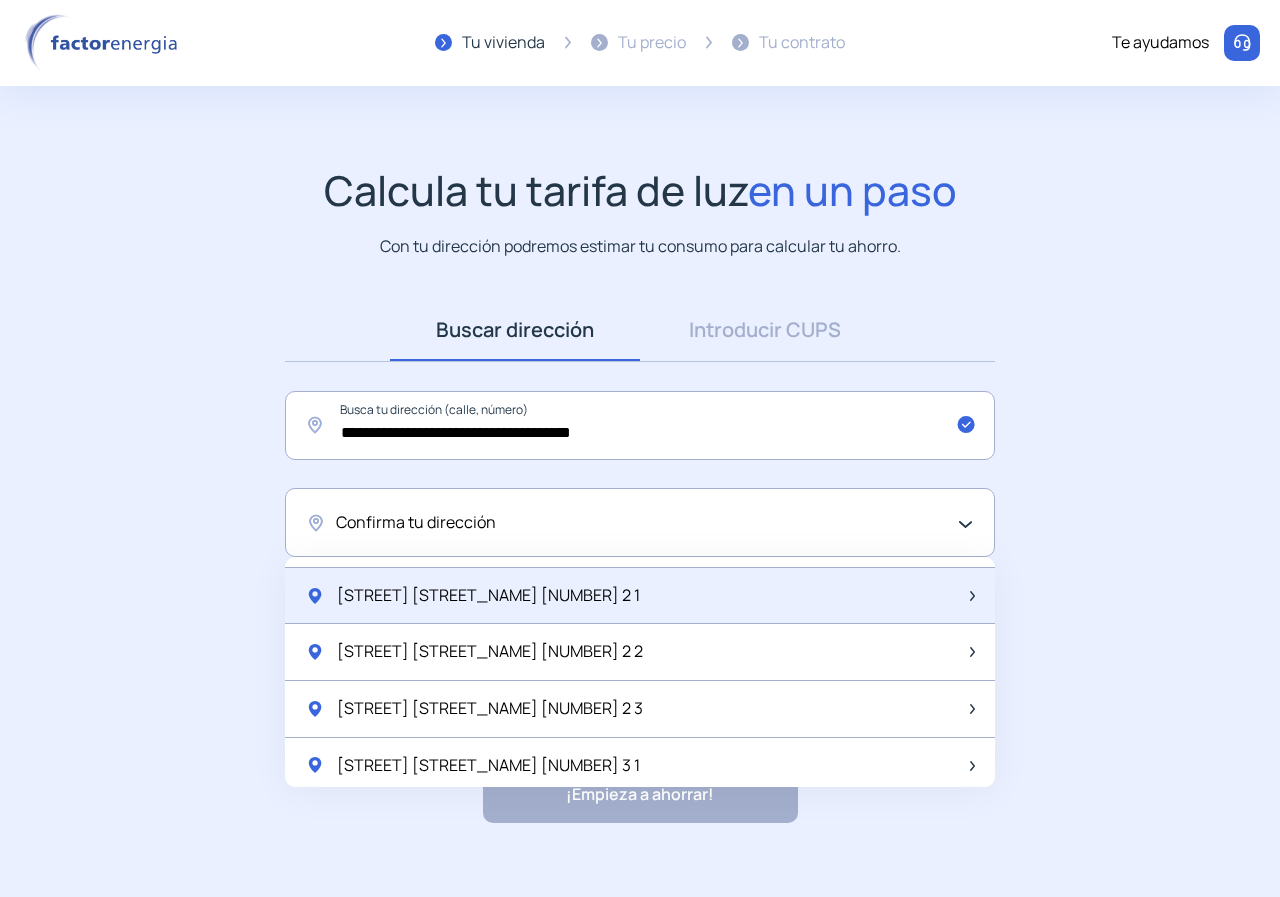 scroll, scrollTop: 167, scrollLeft: 0, axis: vertical 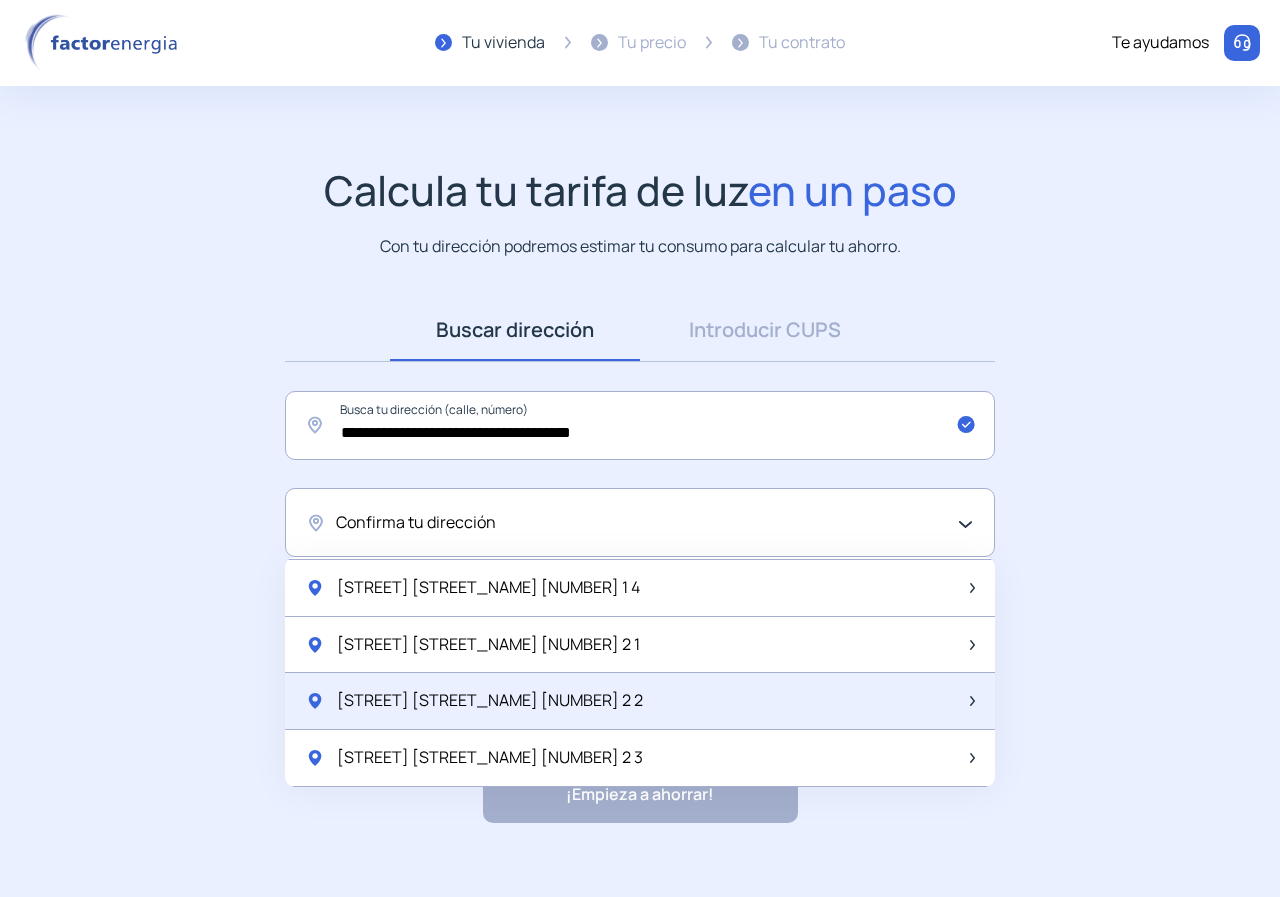 click on "[STREET] [STREET_NAME] [NUMBER]   2 2" 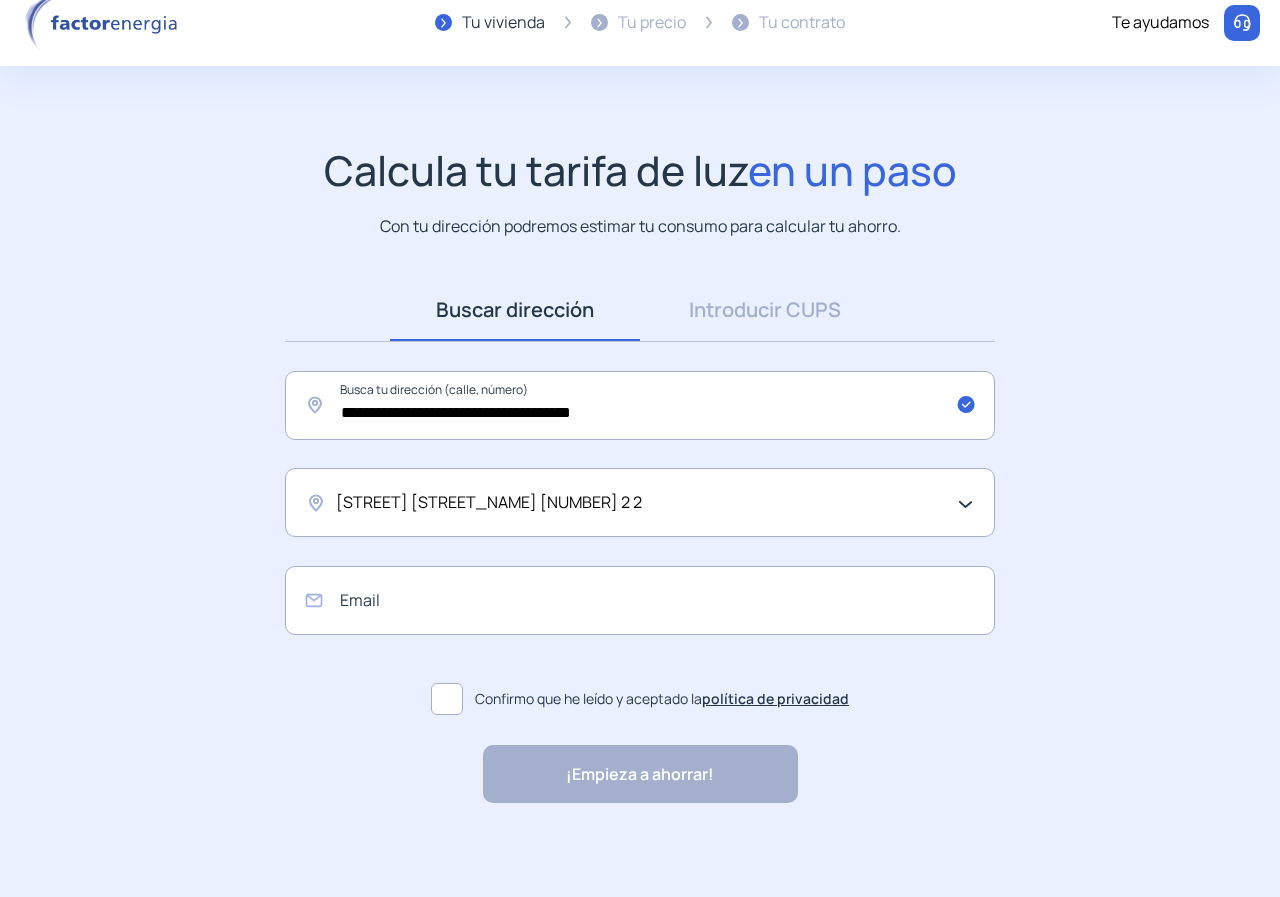 scroll, scrollTop: 26, scrollLeft: 0, axis: vertical 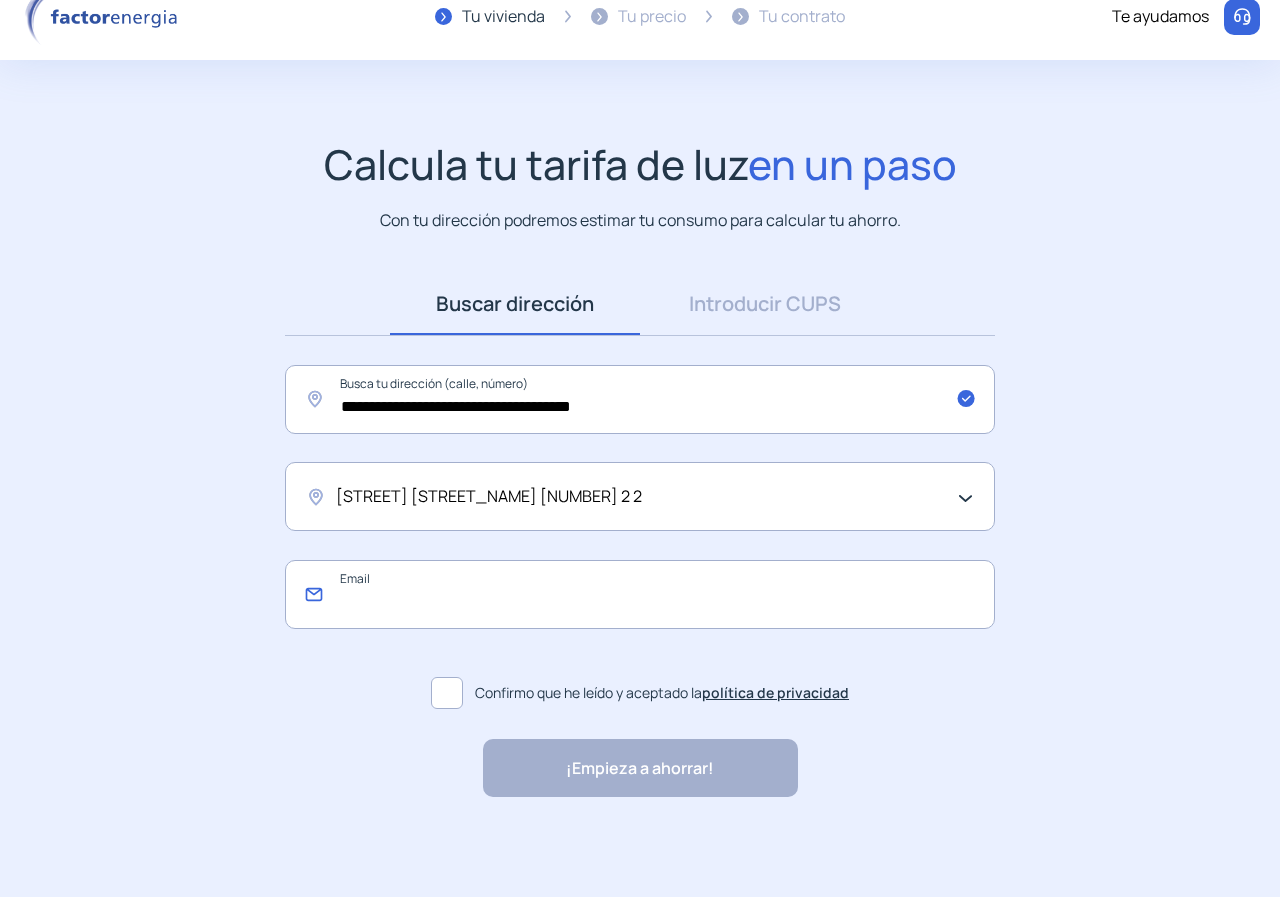 click 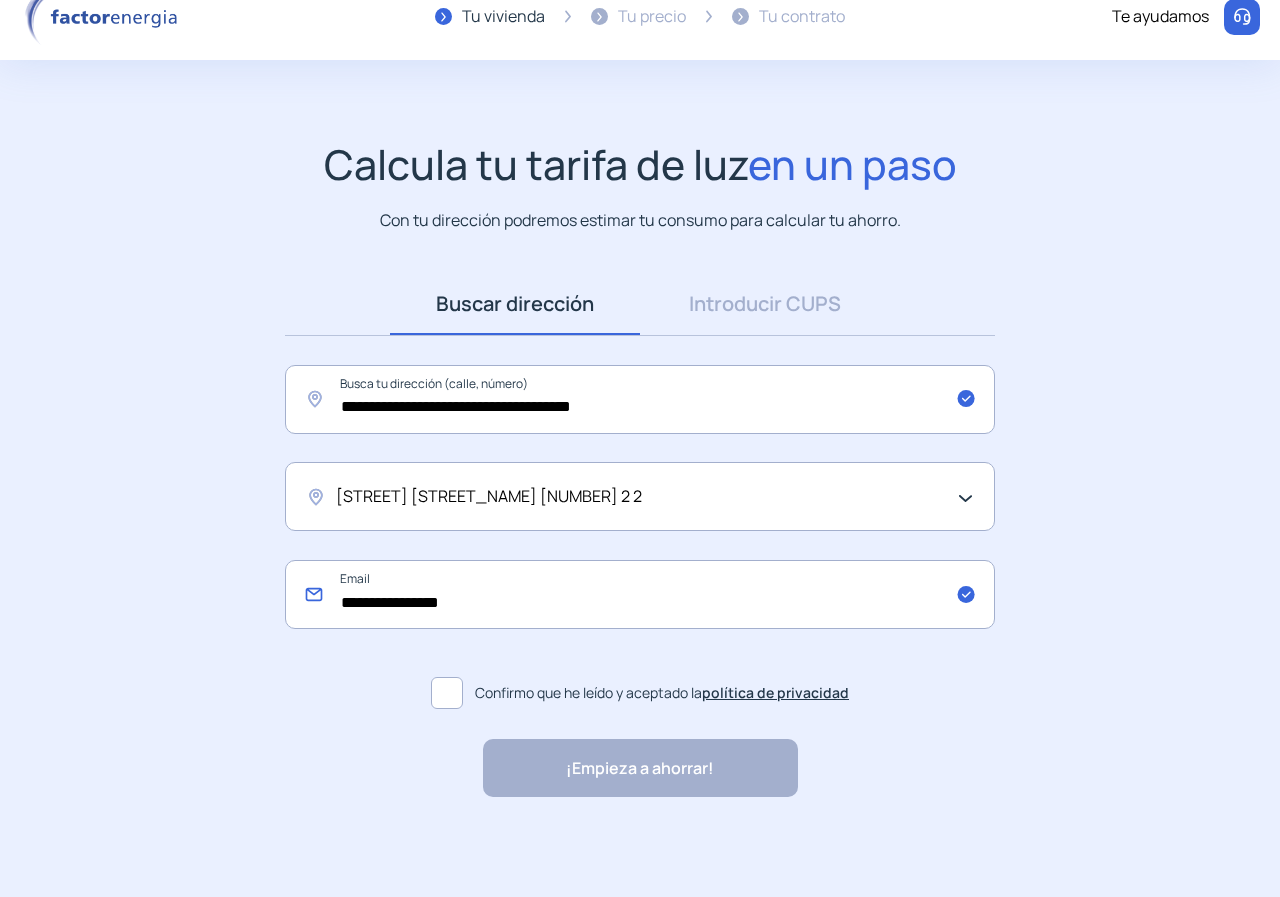 type on "**********" 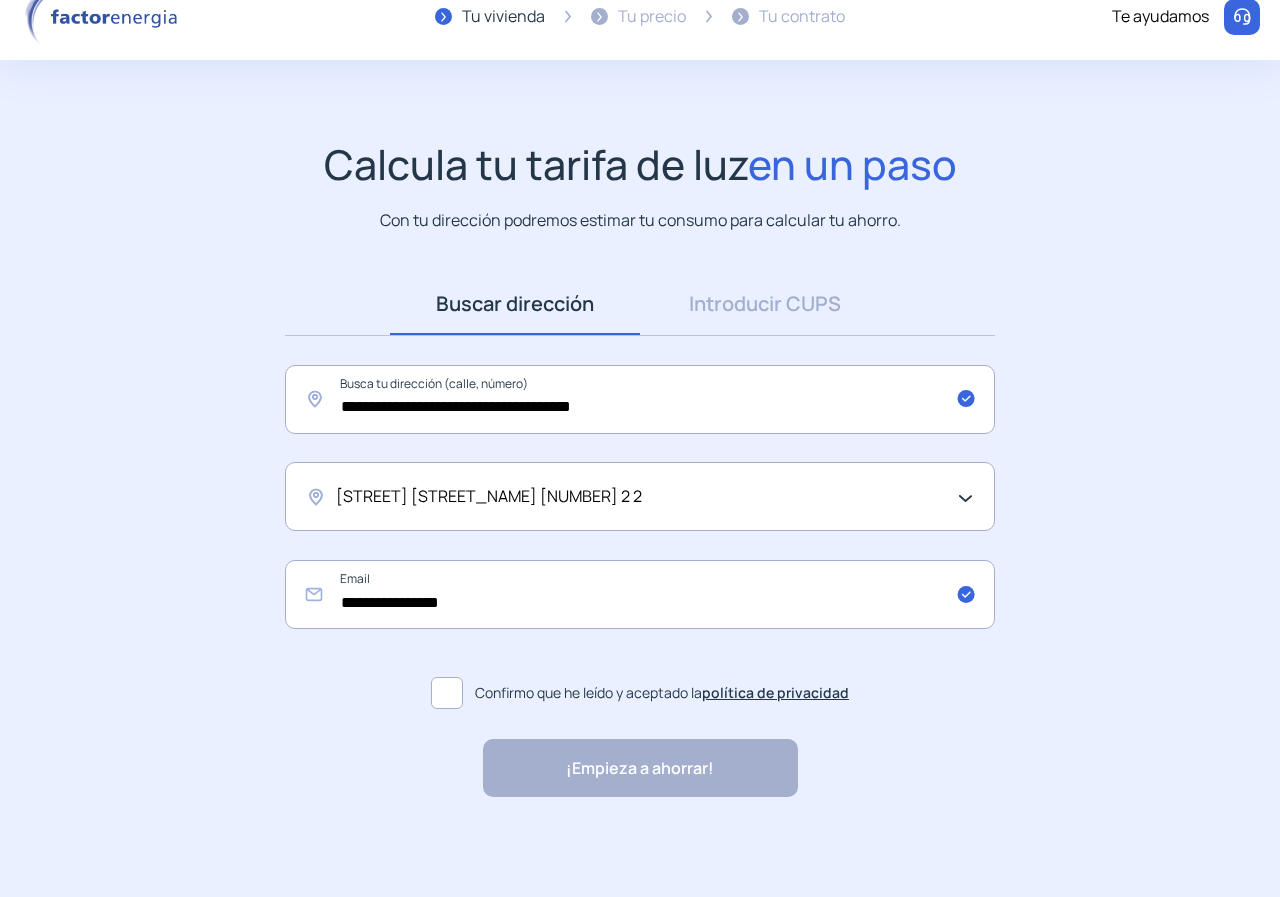 click 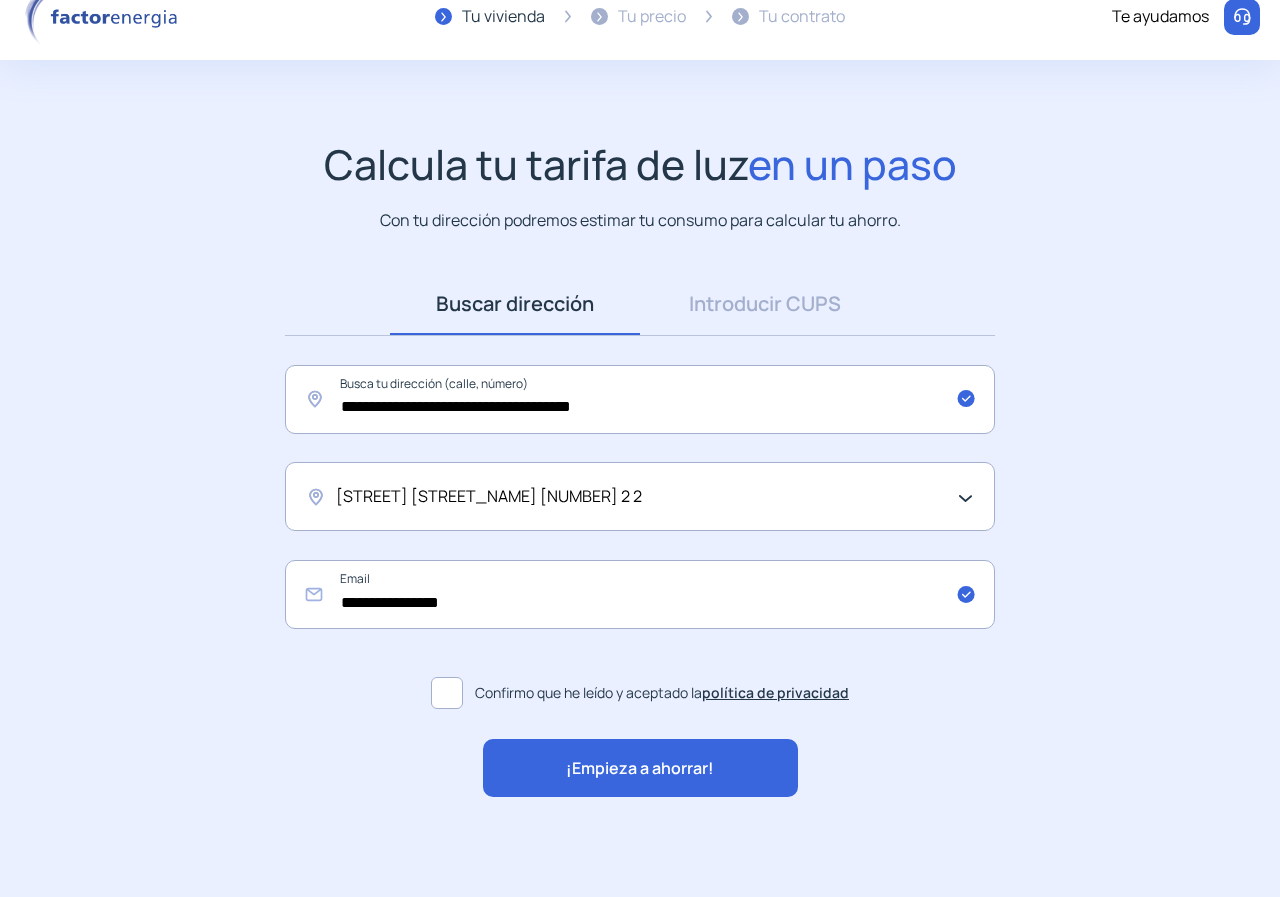 click on "¡Empieza a ahorrar!" 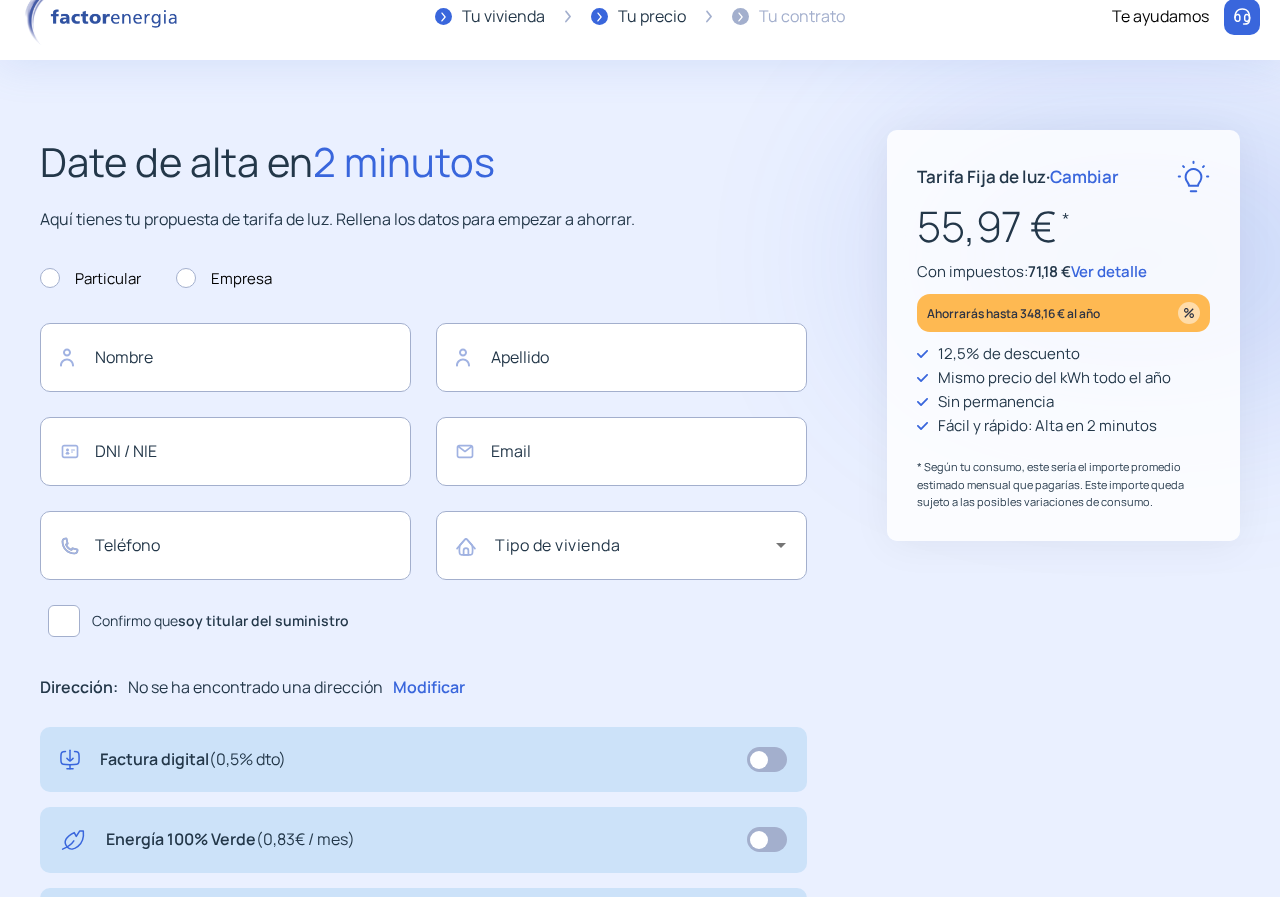 type on "**********" 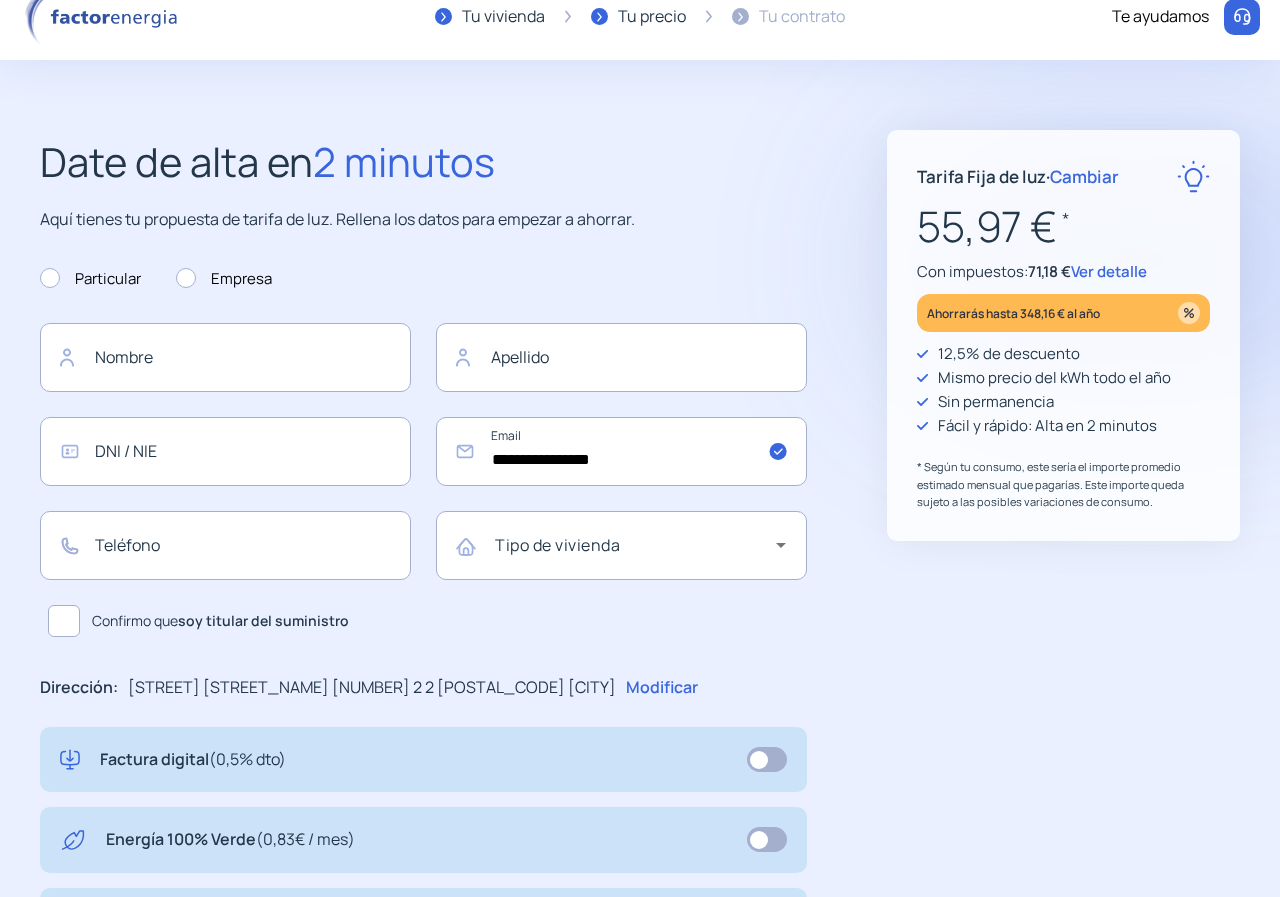 scroll, scrollTop: 0, scrollLeft: 0, axis: both 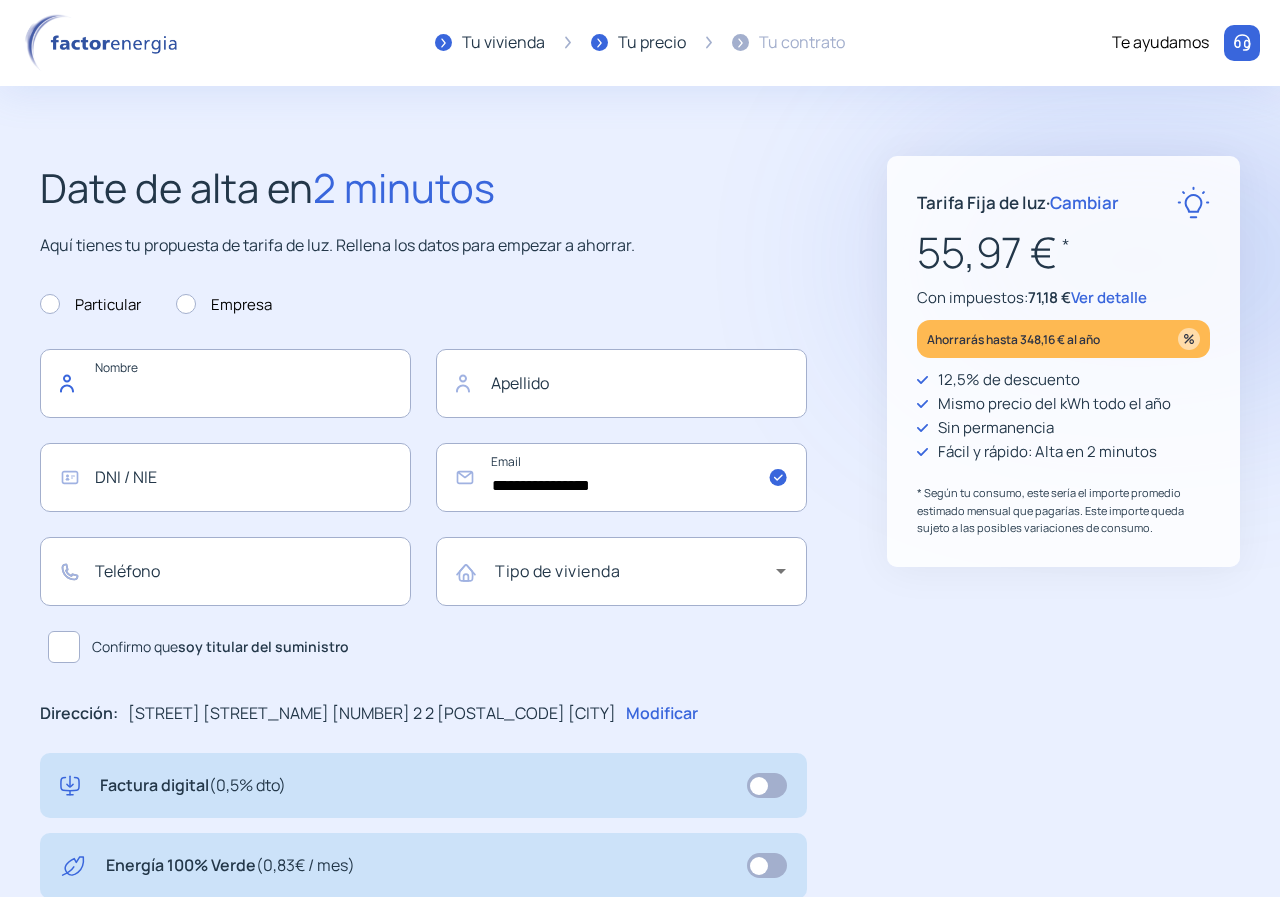 click 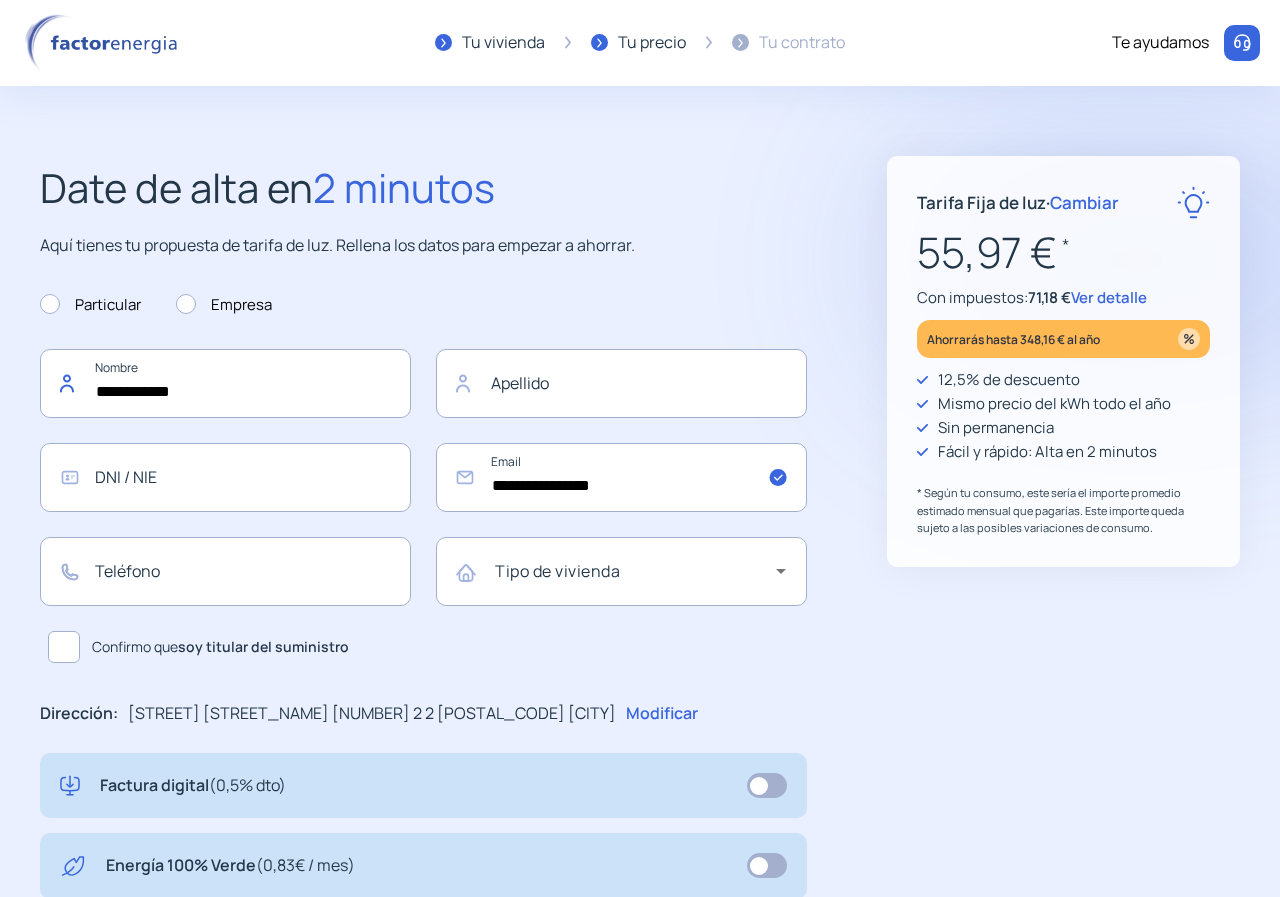 type on "**********" 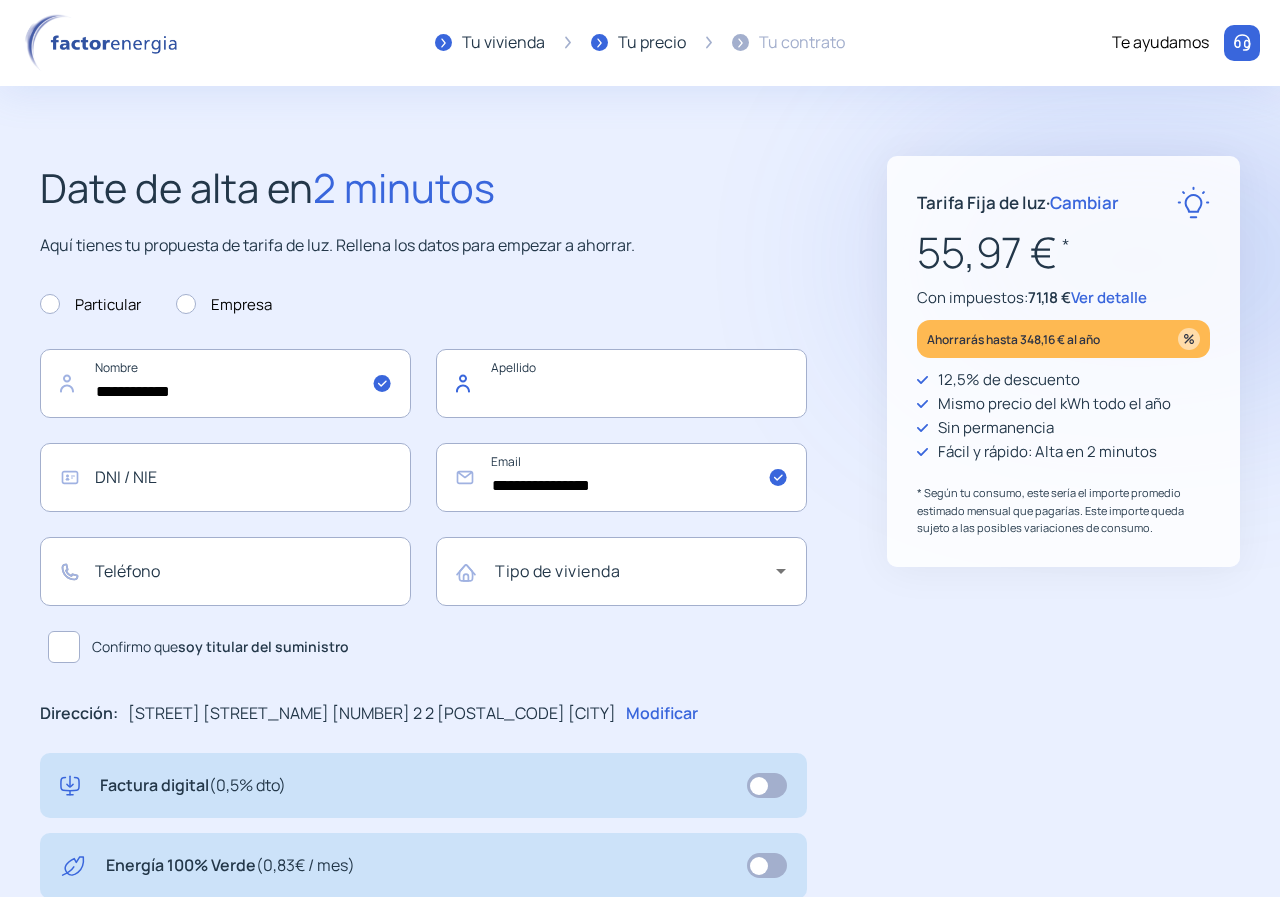 click 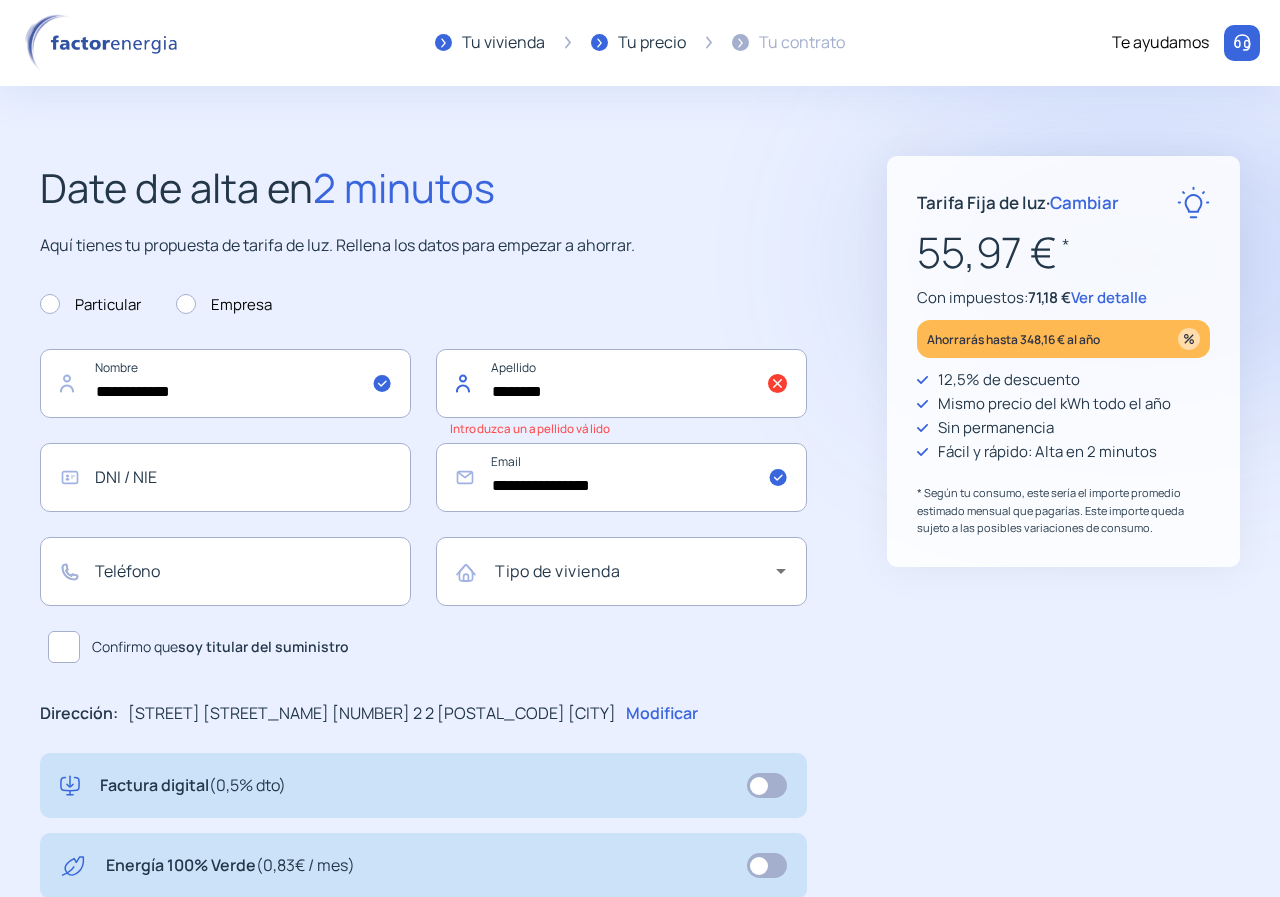 paste on "**********" 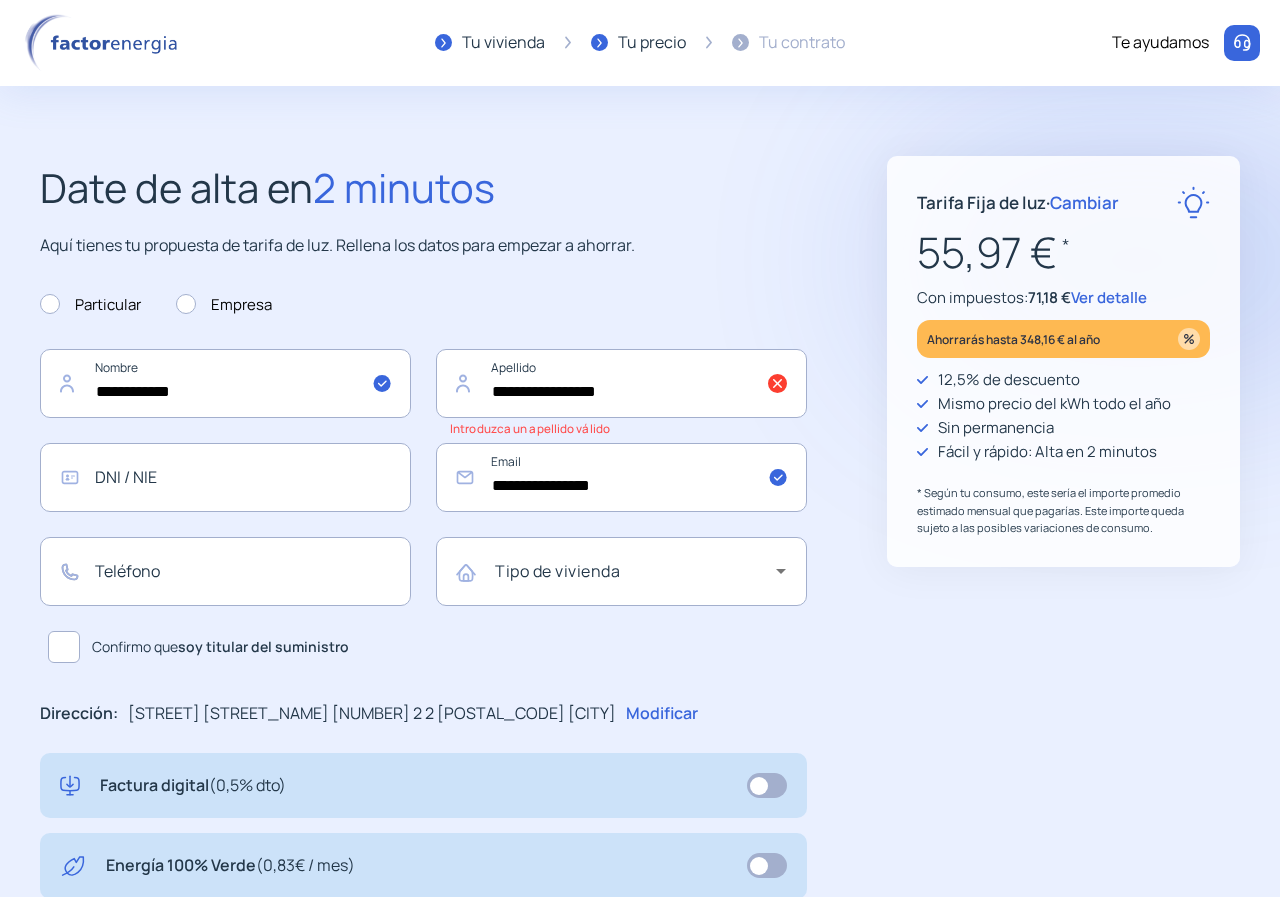 click on "**********" 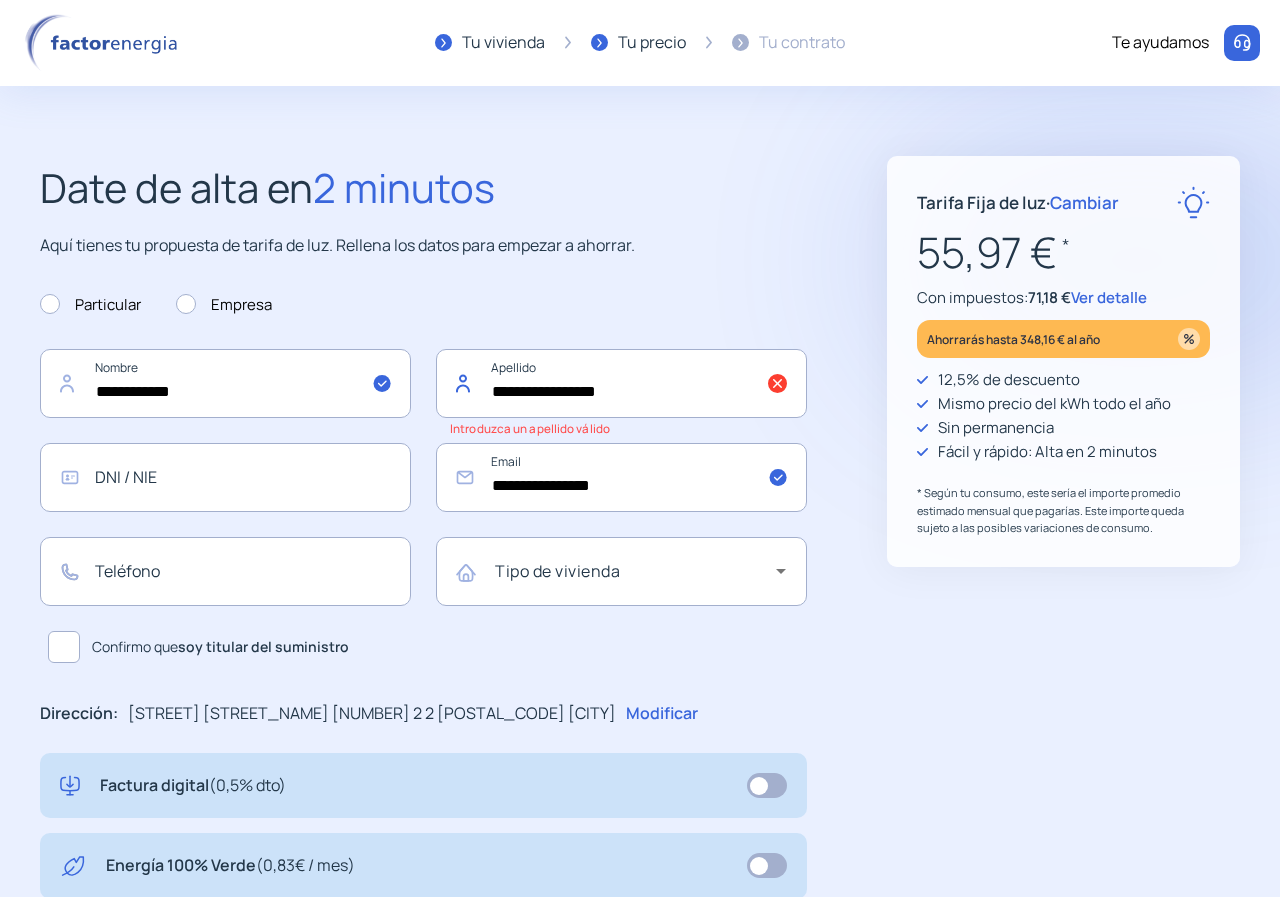 click on "**********" 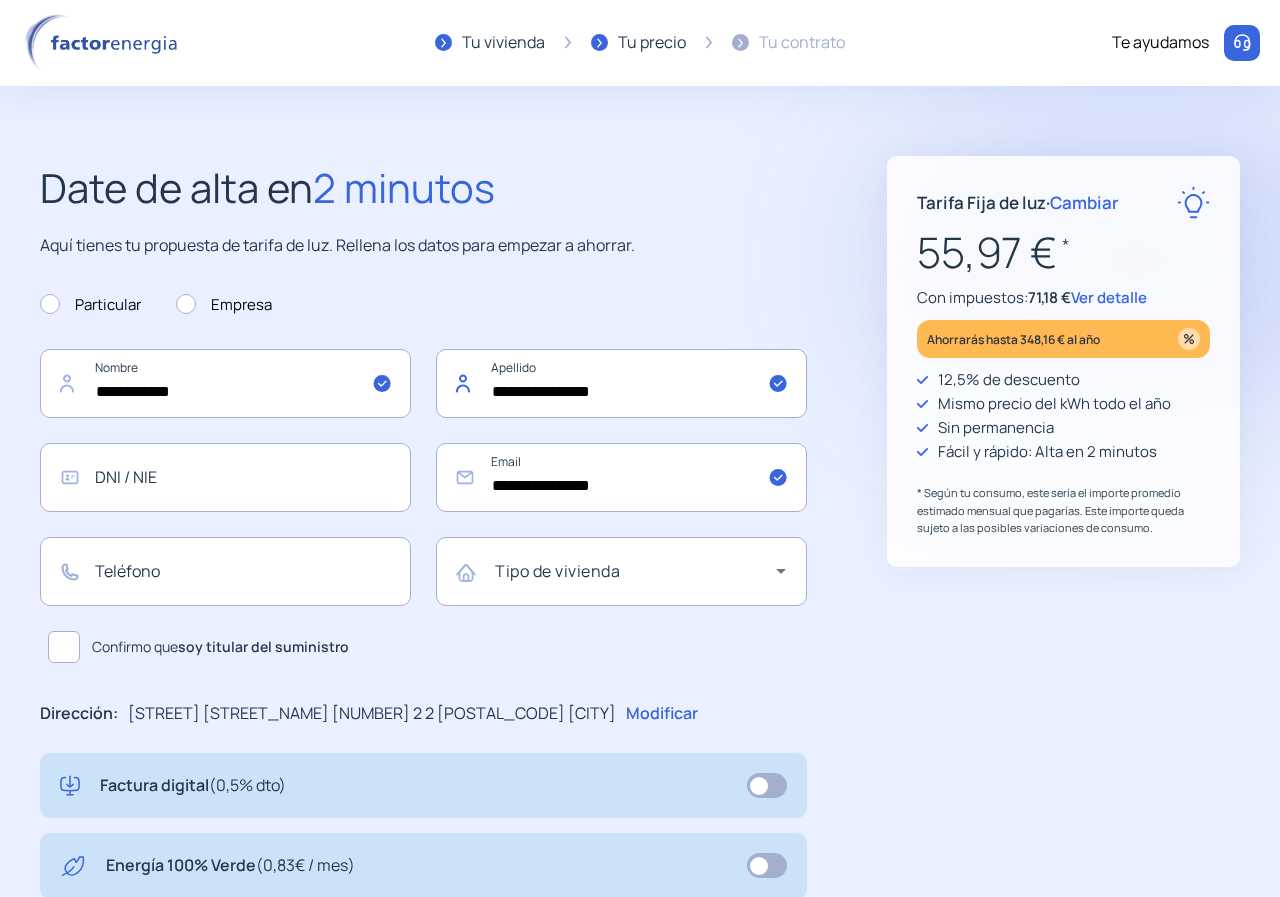 type on "**********" 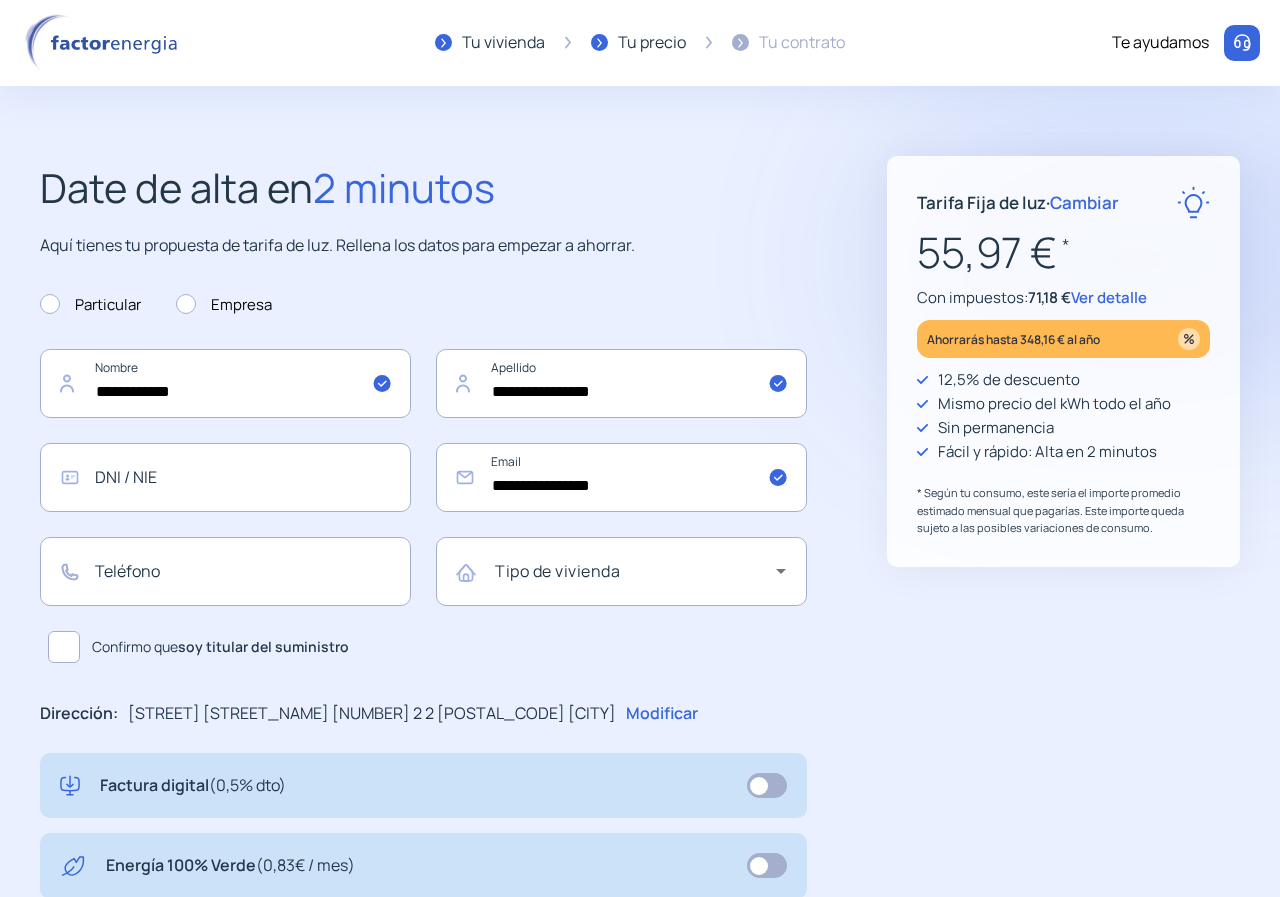 click on "**********" 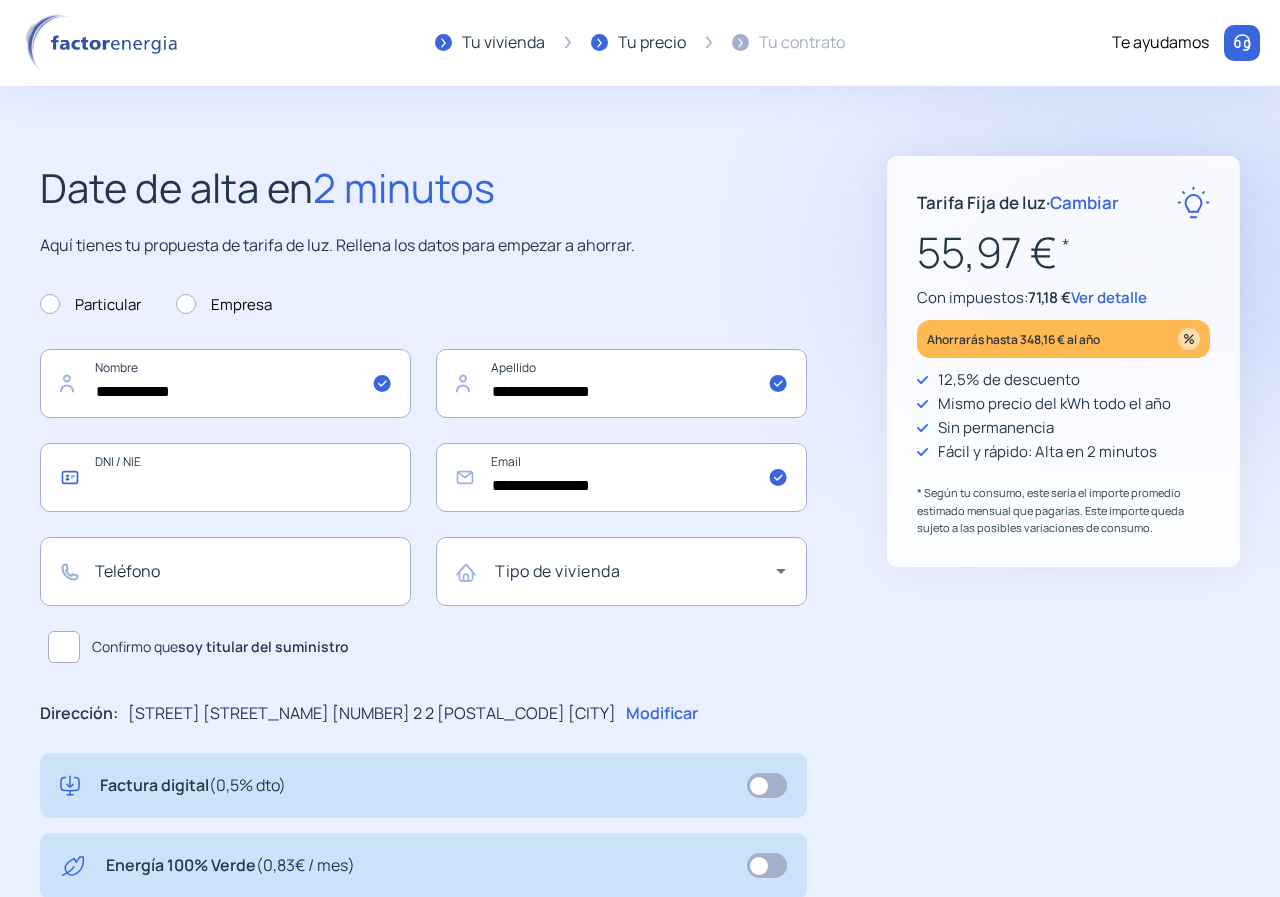 click 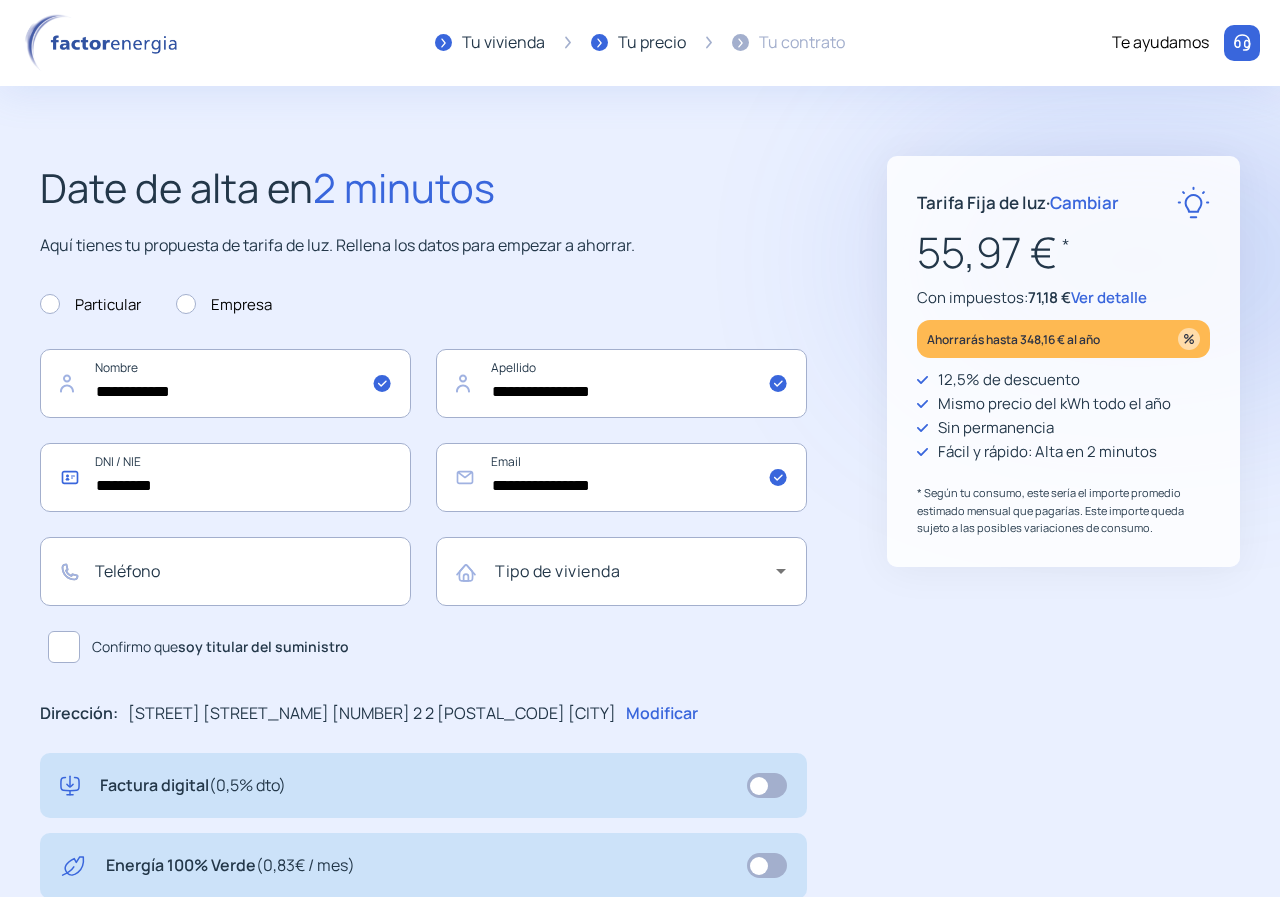 type on "*********" 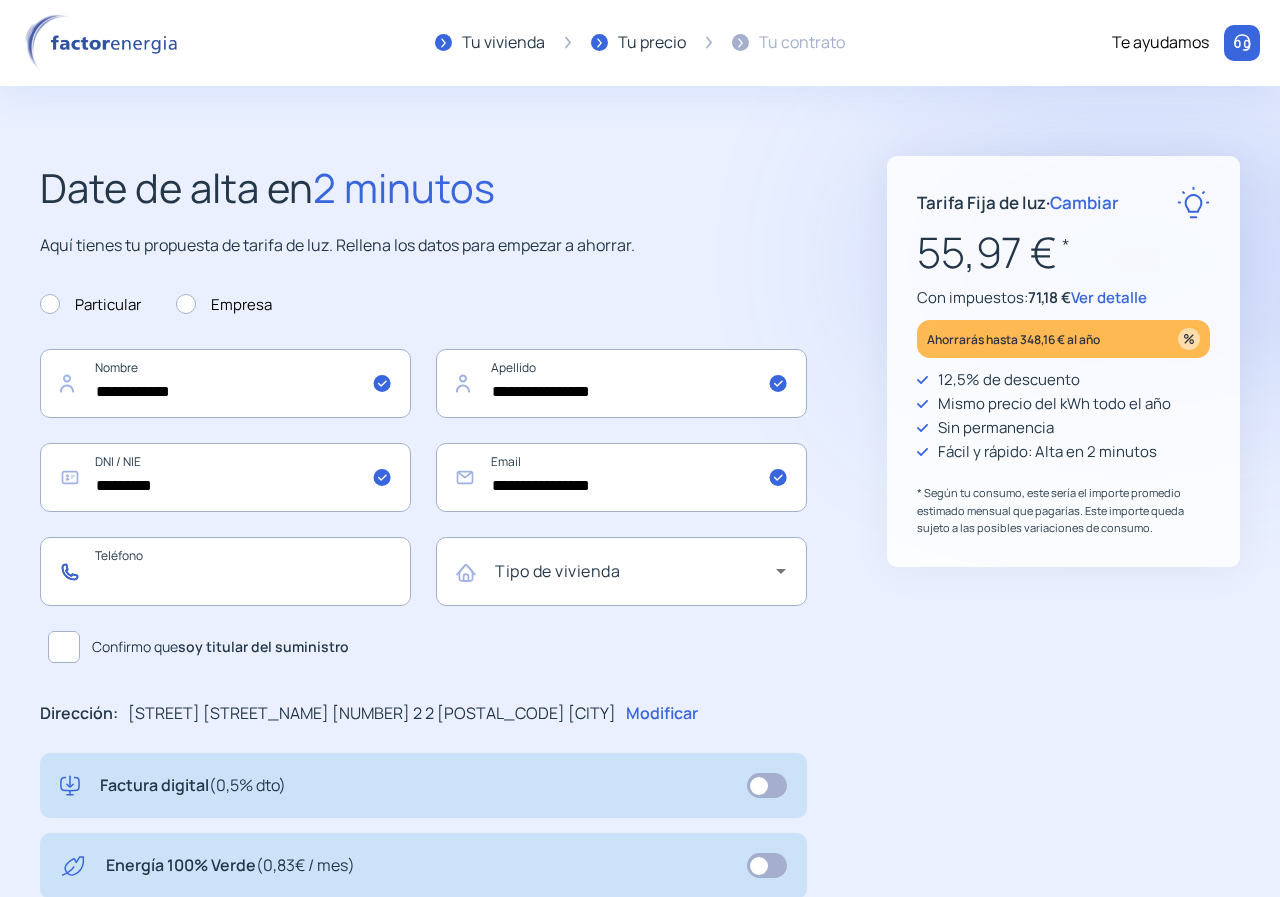 click 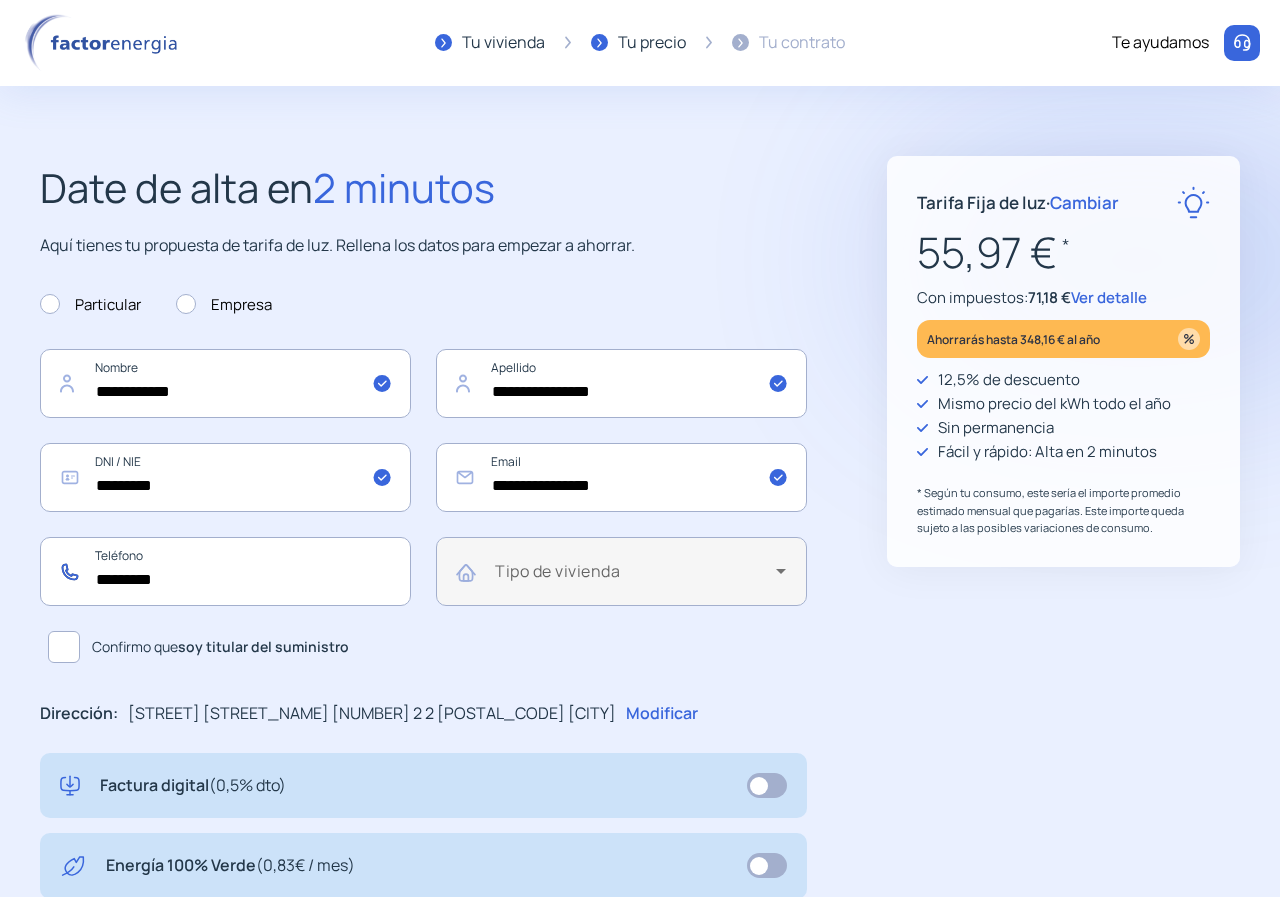 type on "*********" 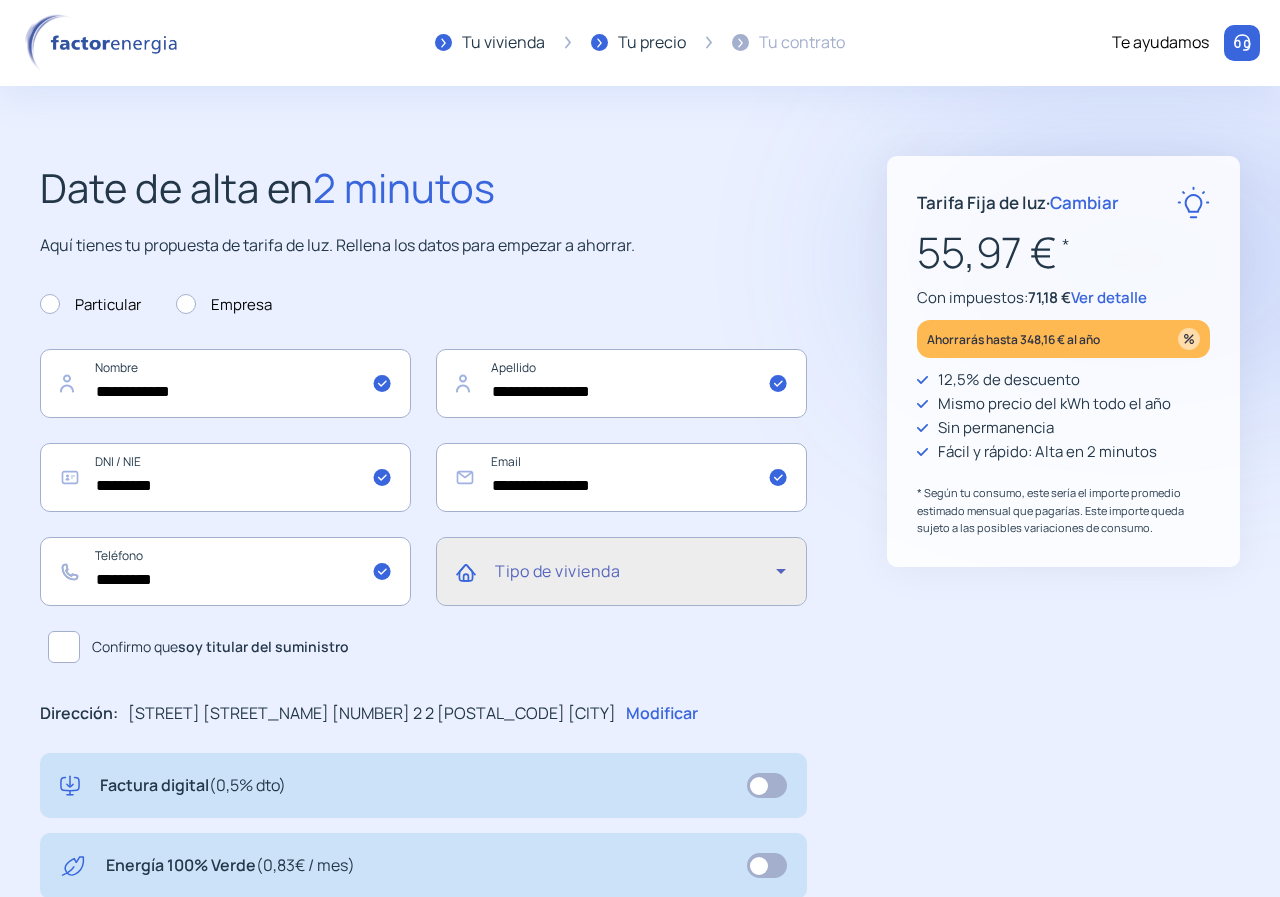 click at bounding box center (635, 579) 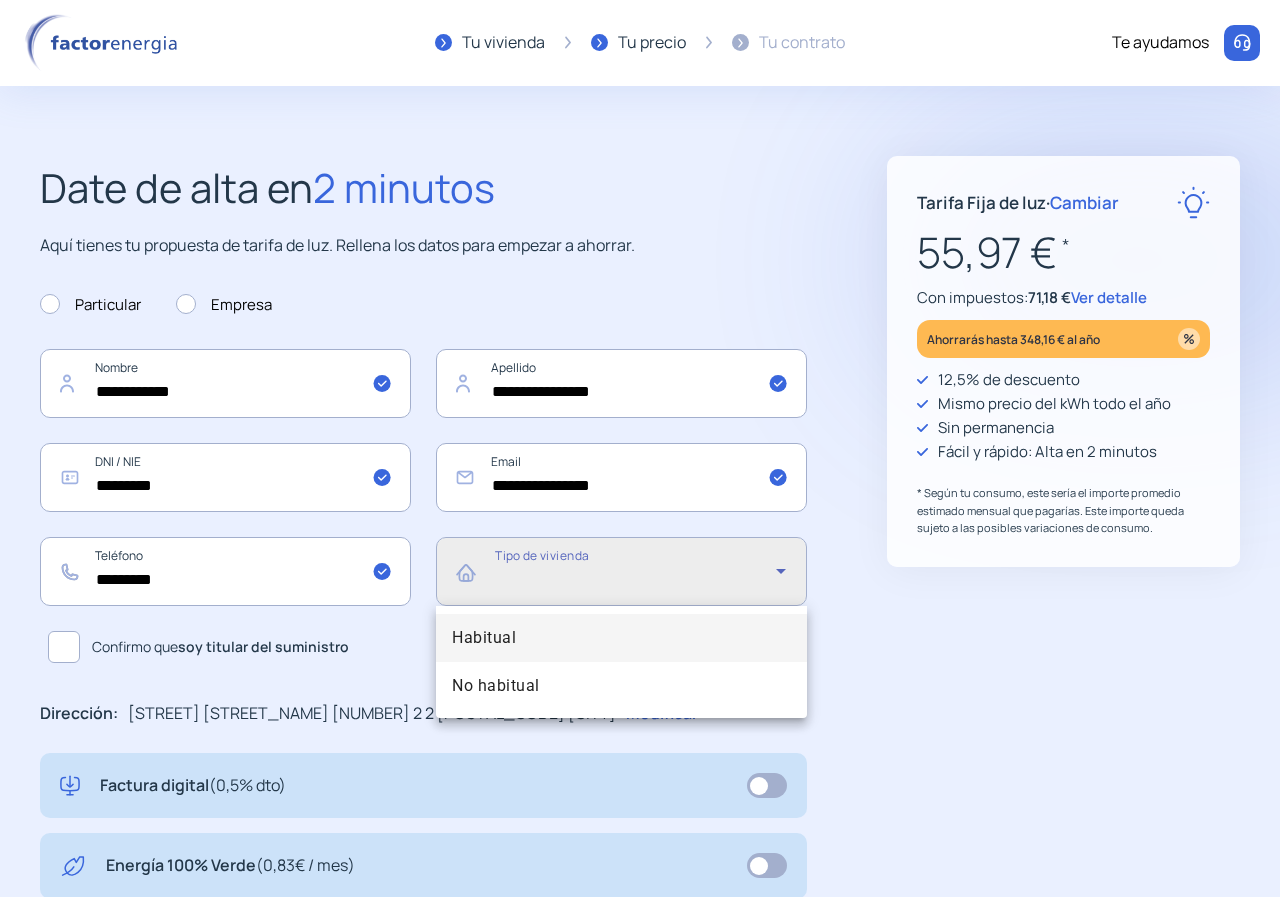 click on "Habitual" at bounding box center (621, 638) 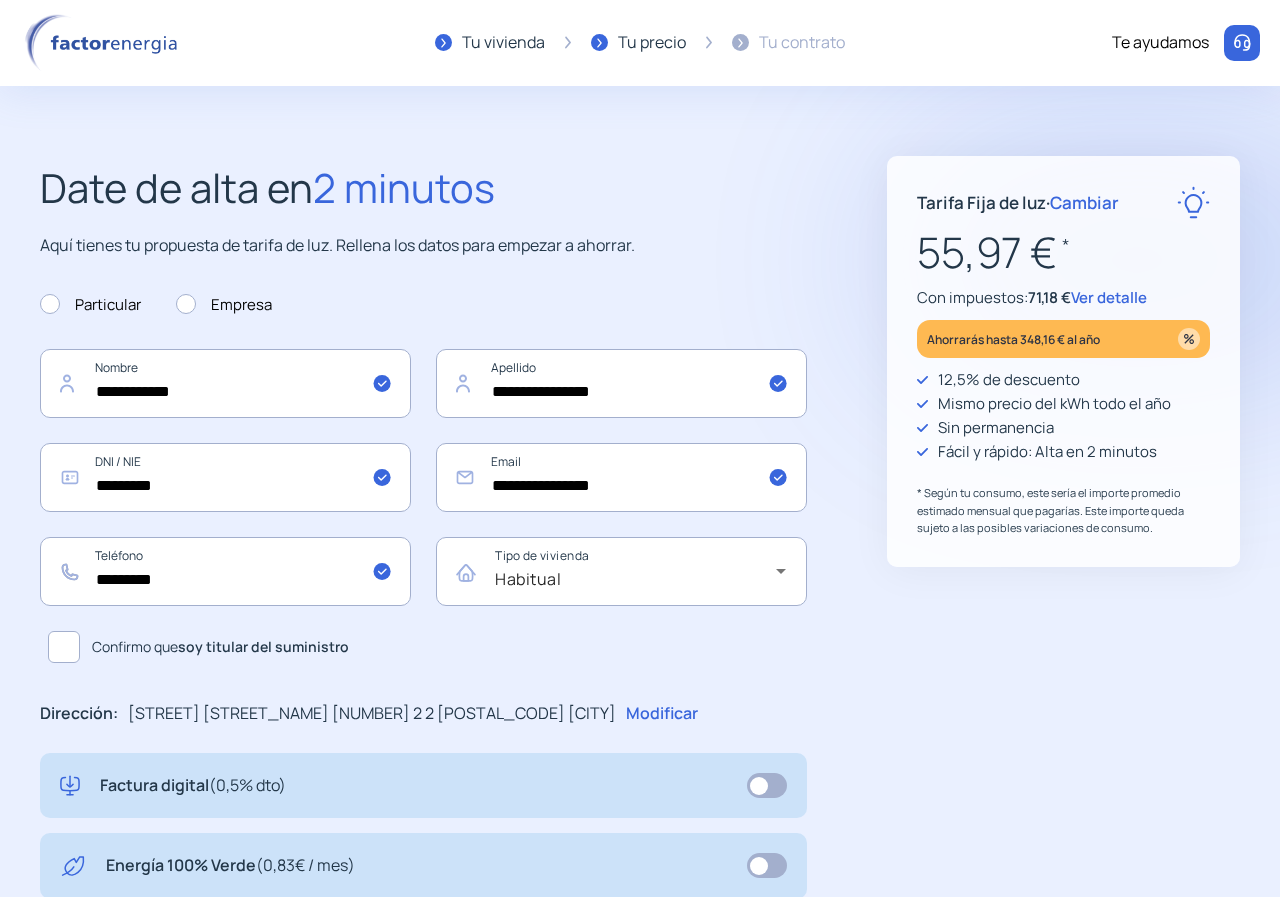 click on "Confirmo que  soy titular del suministro" 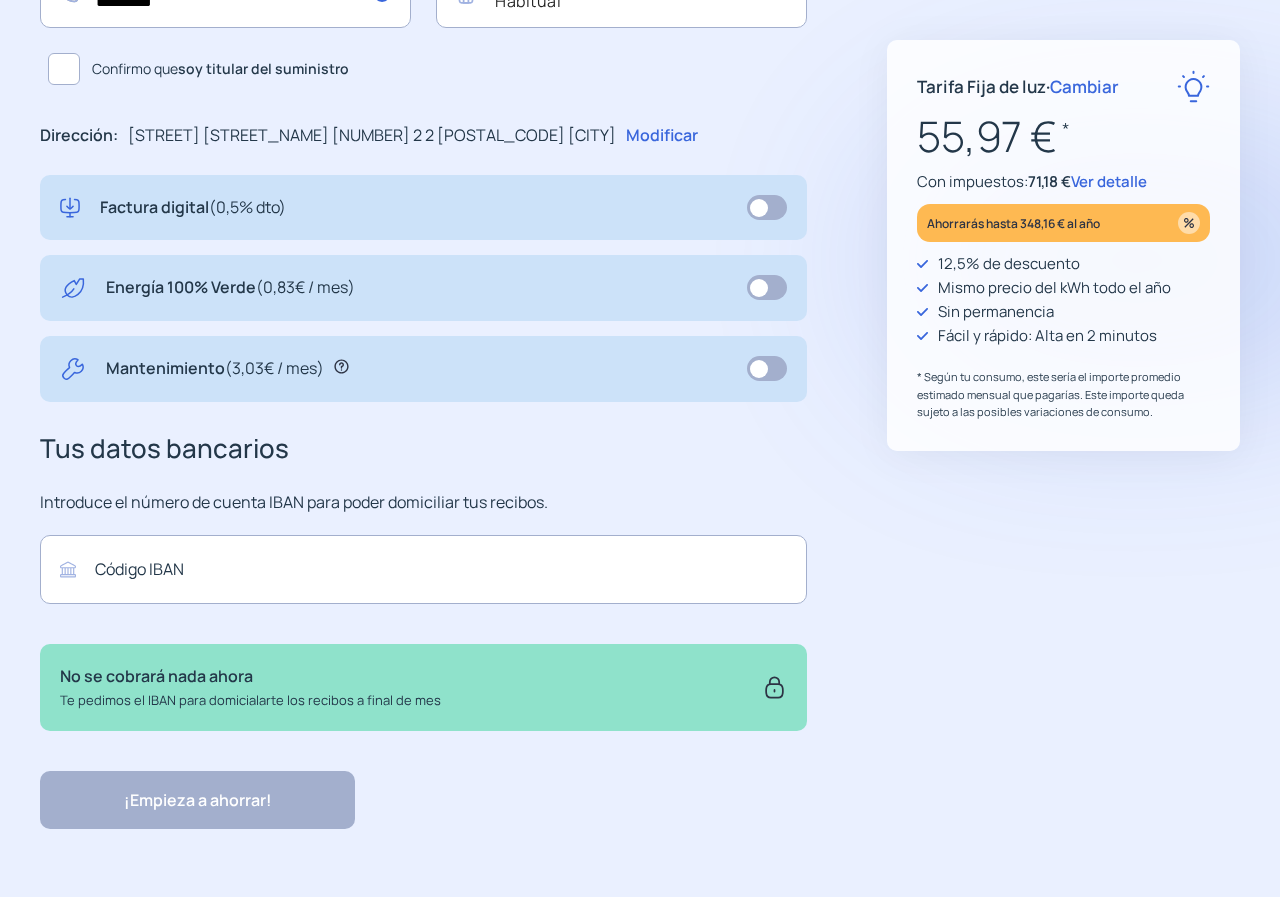 scroll, scrollTop: 580, scrollLeft: 0, axis: vertical 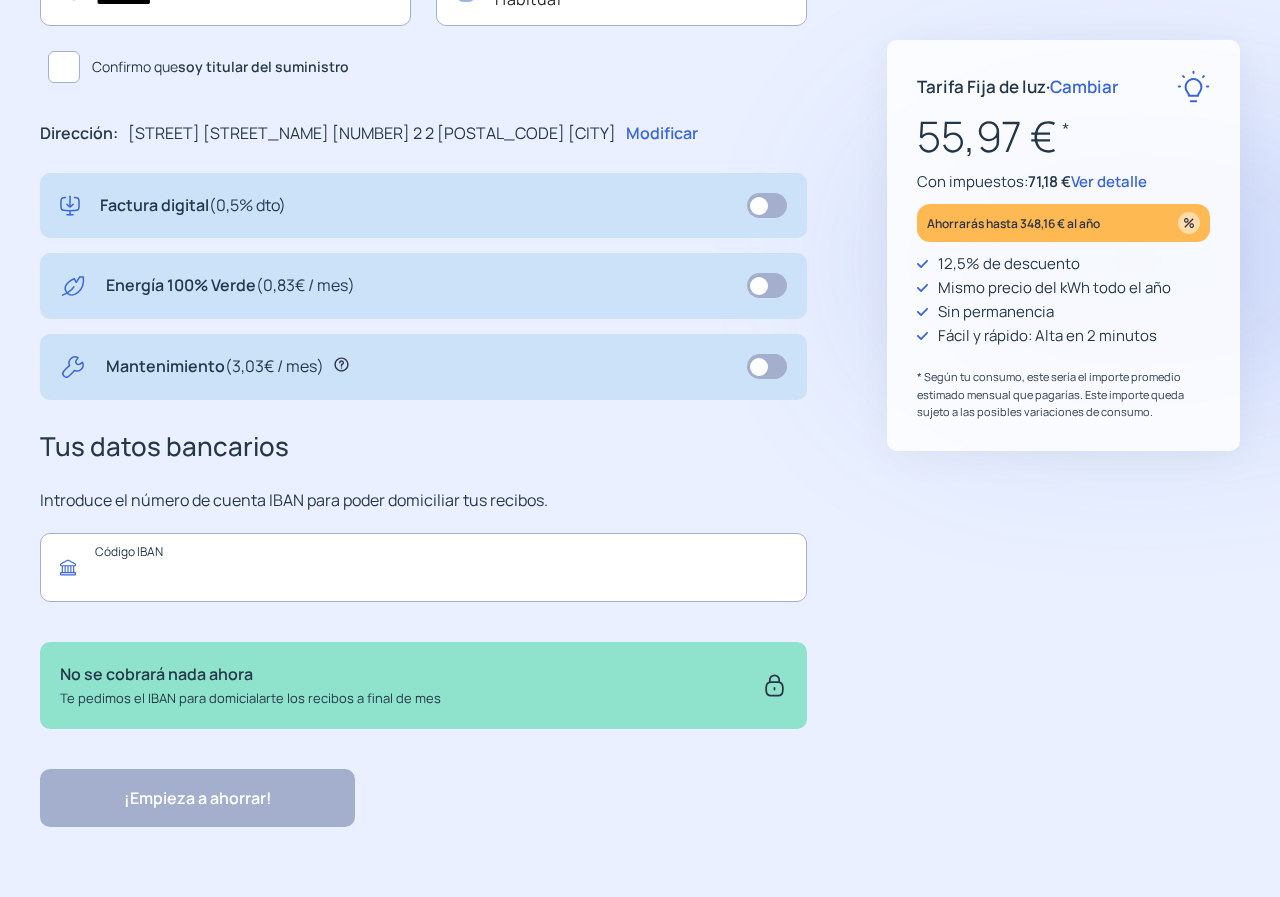 click 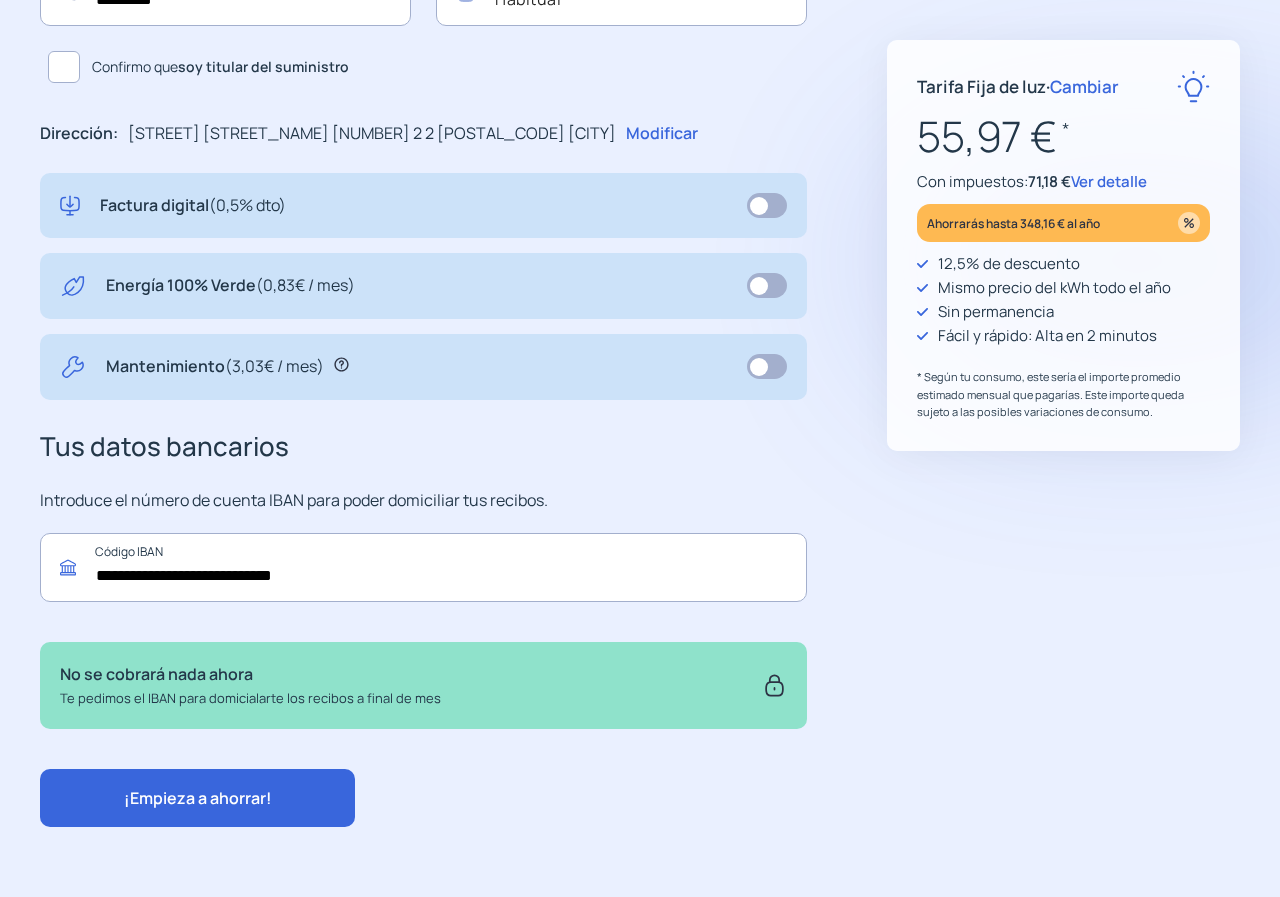 drag, startPoint x: 131, startPoint y: 569, endPoint x: 267, endPoint y: 549, distance: 137.46272 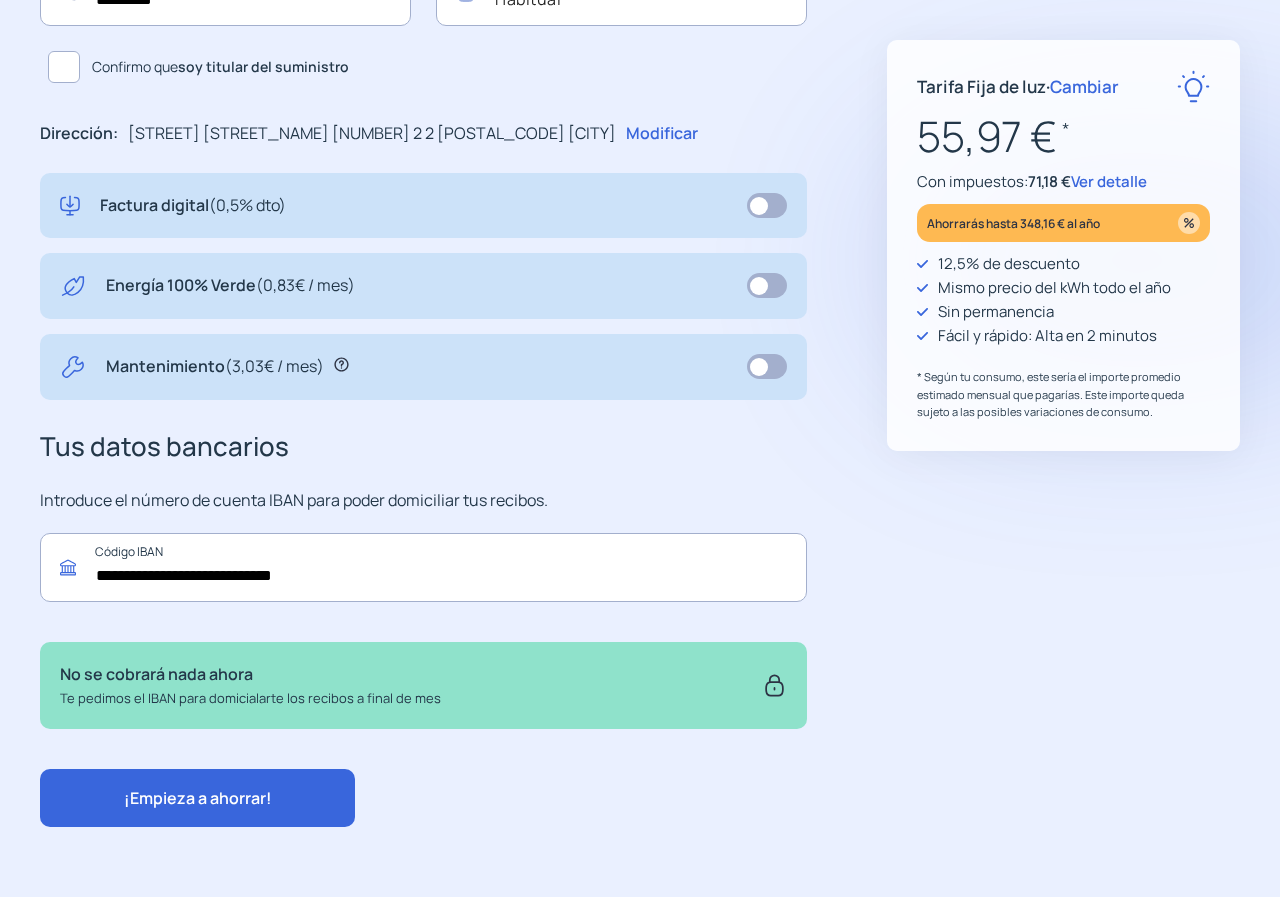 click on "**********" 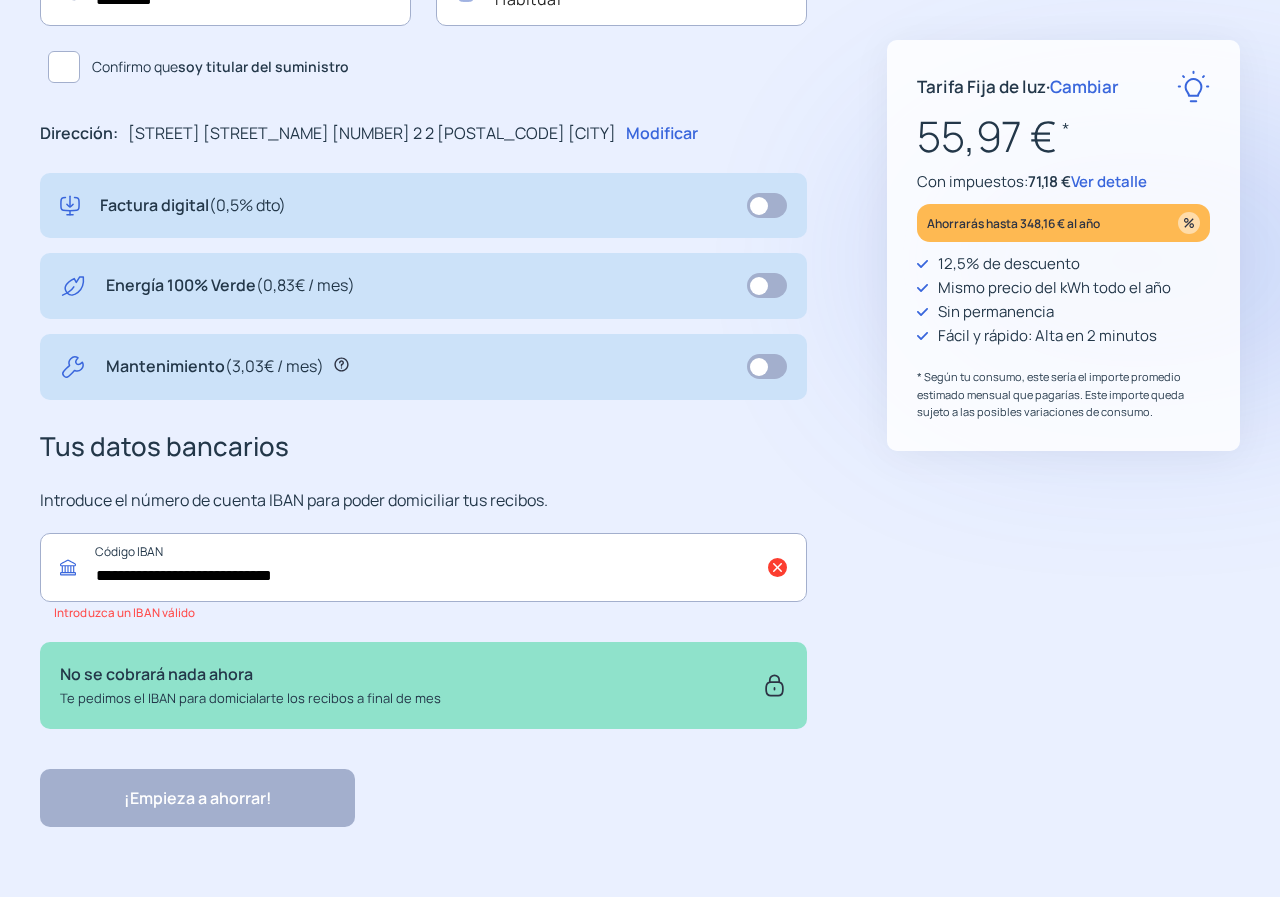 click on "**********" 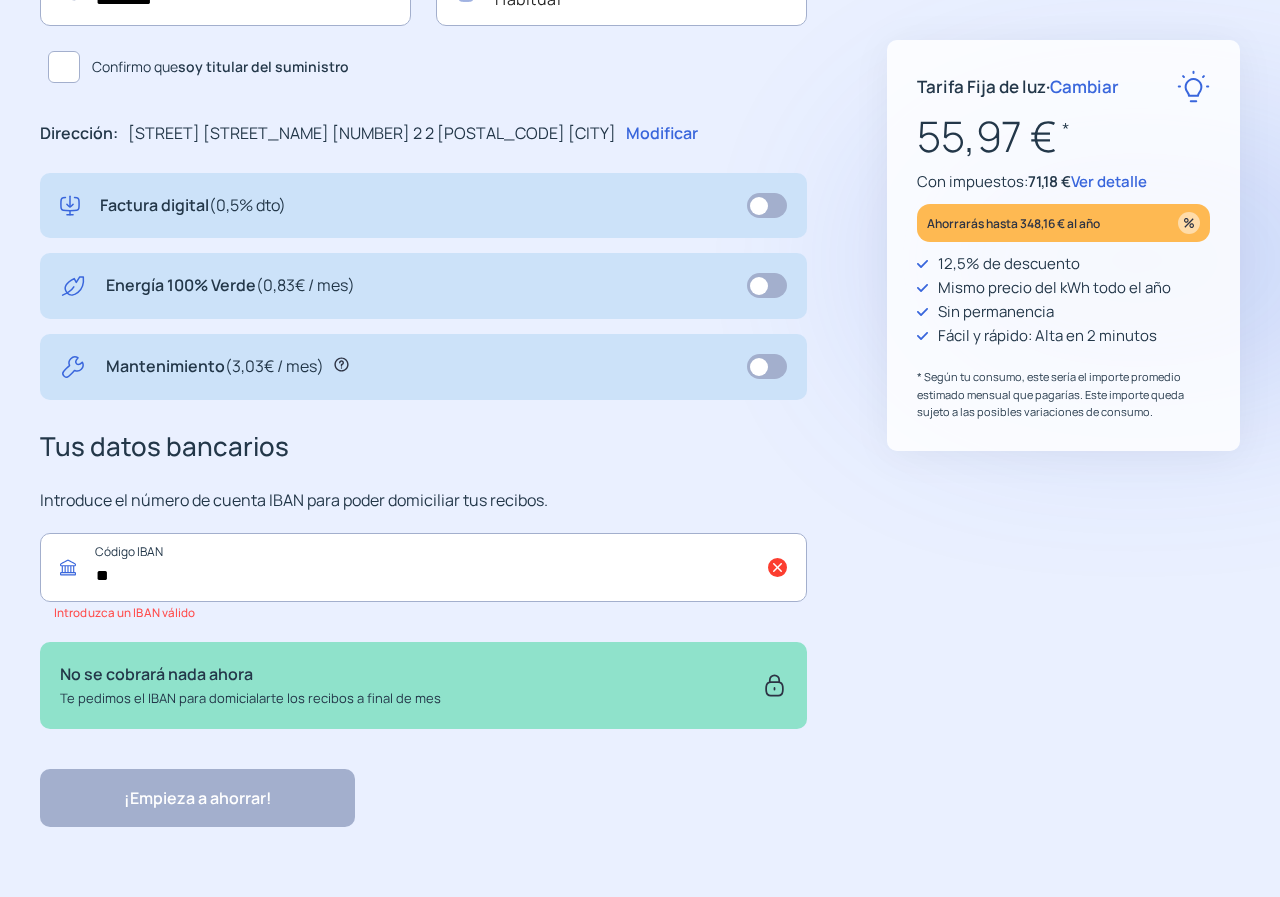 type on "*" 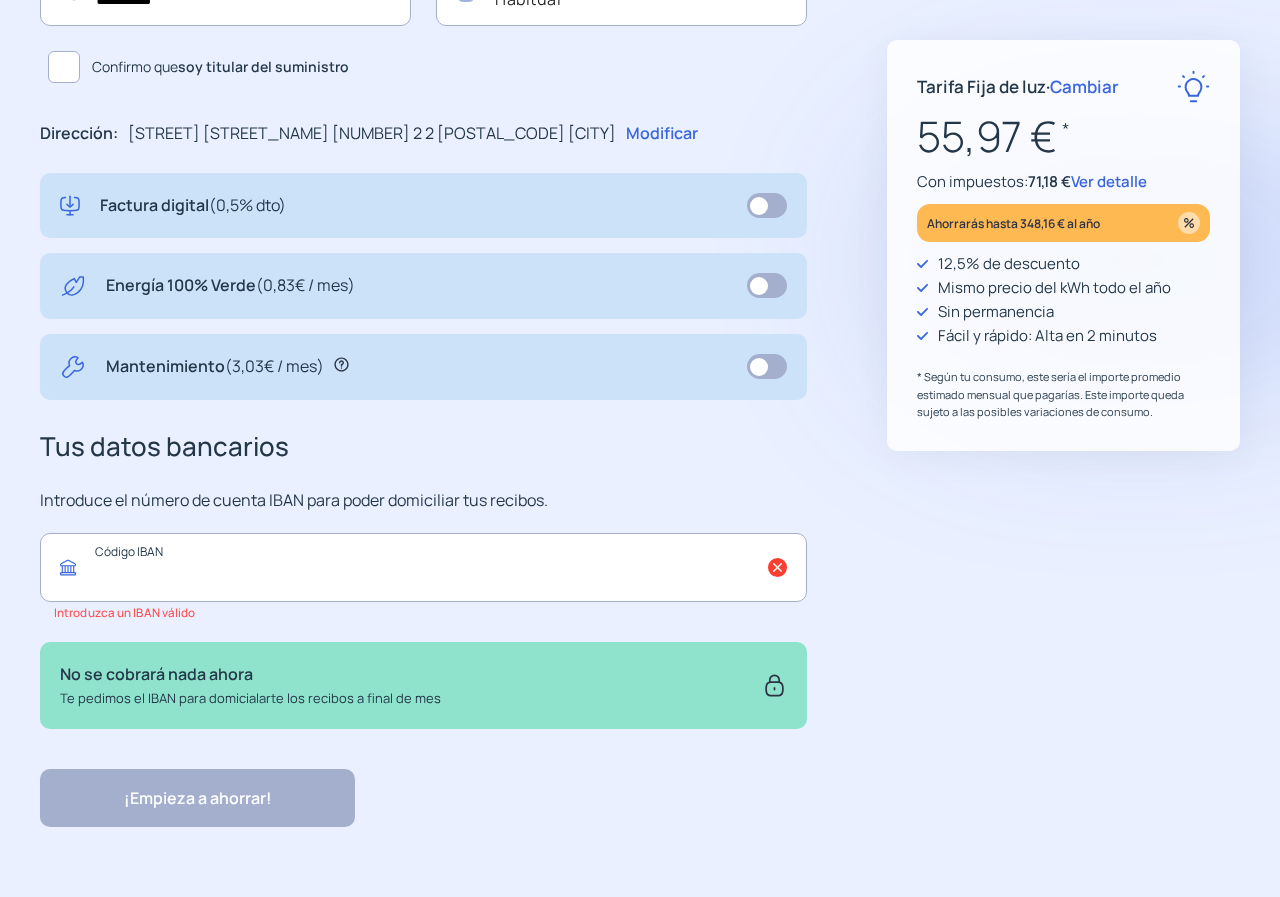 paste on "**********" 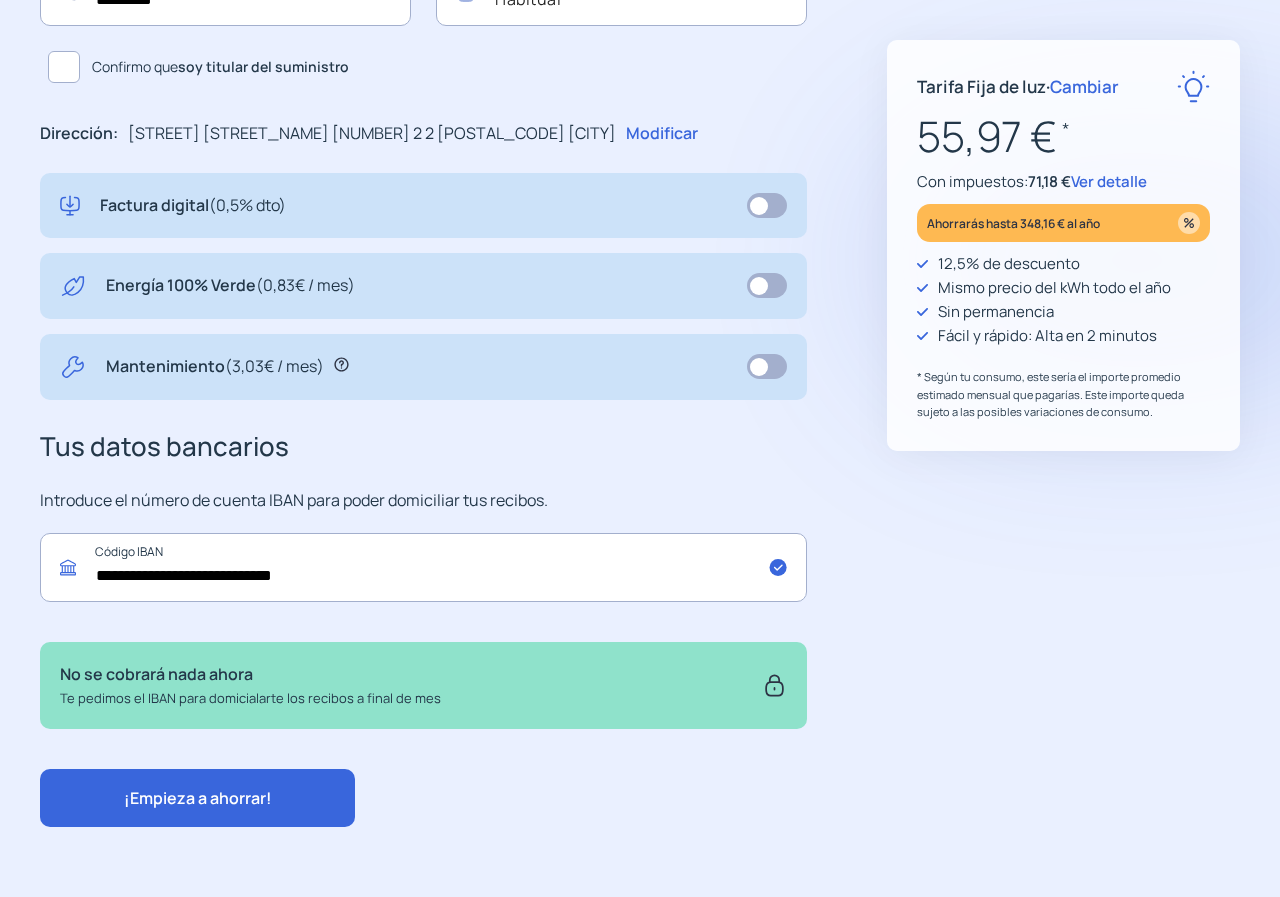 type on "**********" 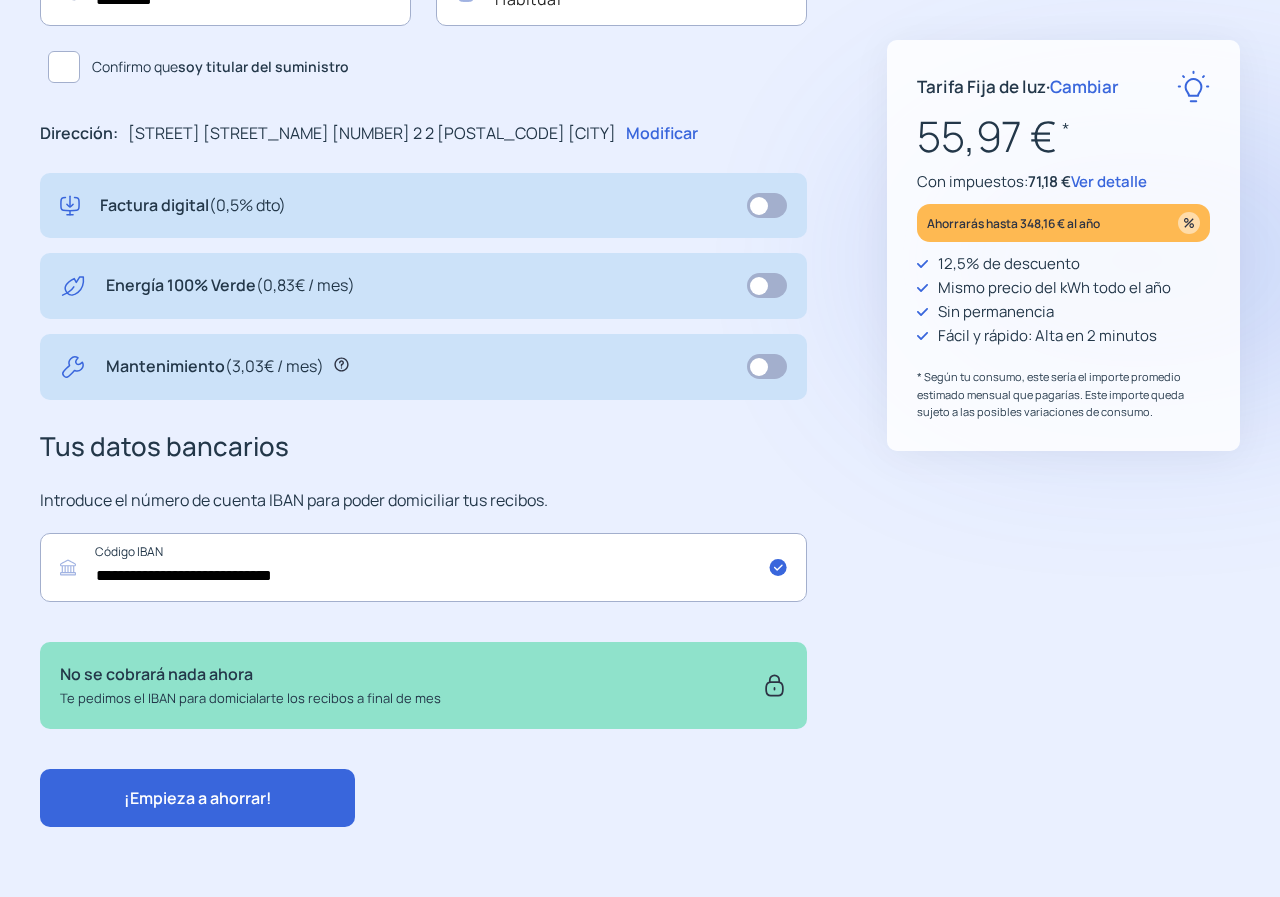 drag, startPoint x: 194, startPoint y: 786, endPoint x: 315, endPoint y: 678, distance: 162.18816 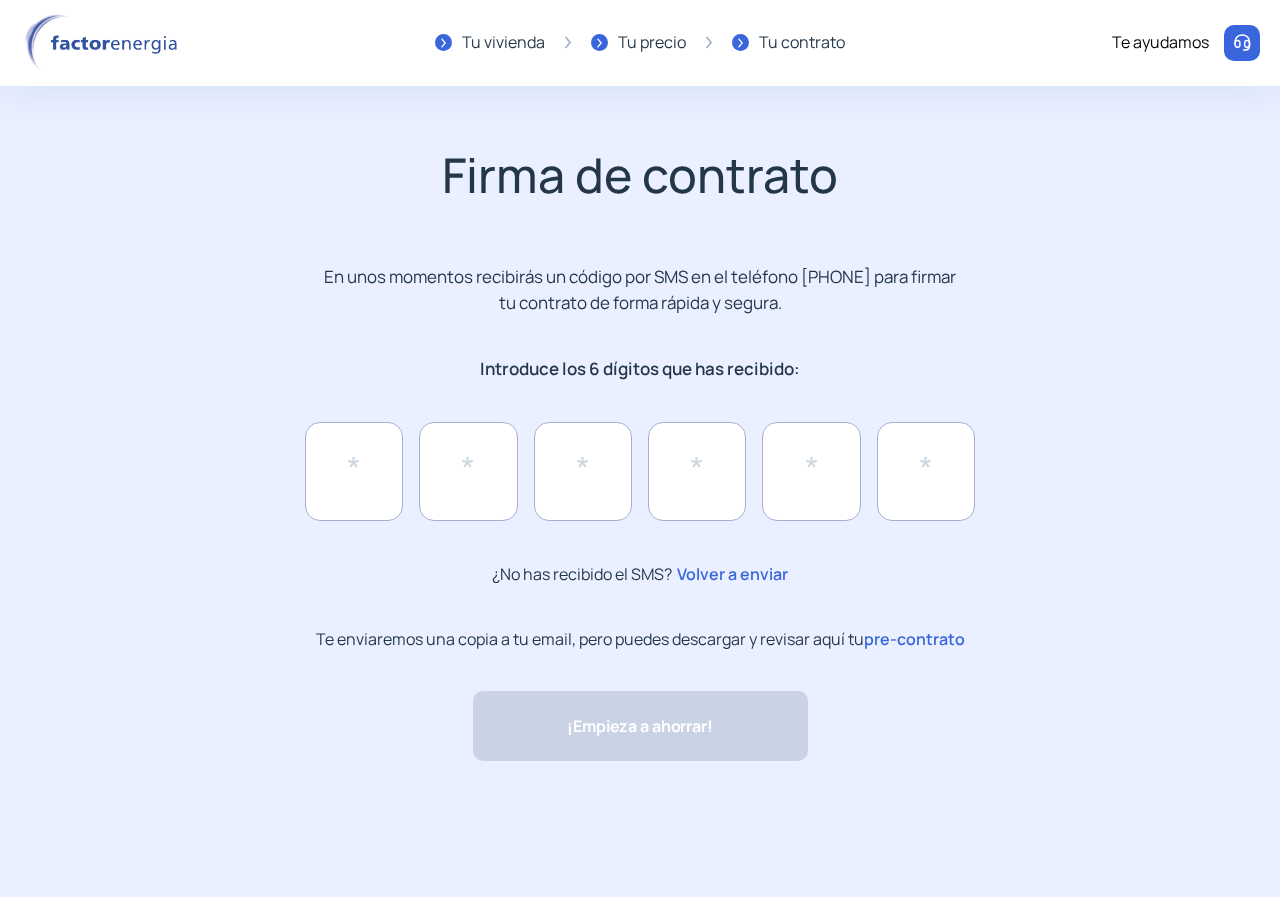 scroll, scrollTop: 0, scrollLeft: 0, axis: both 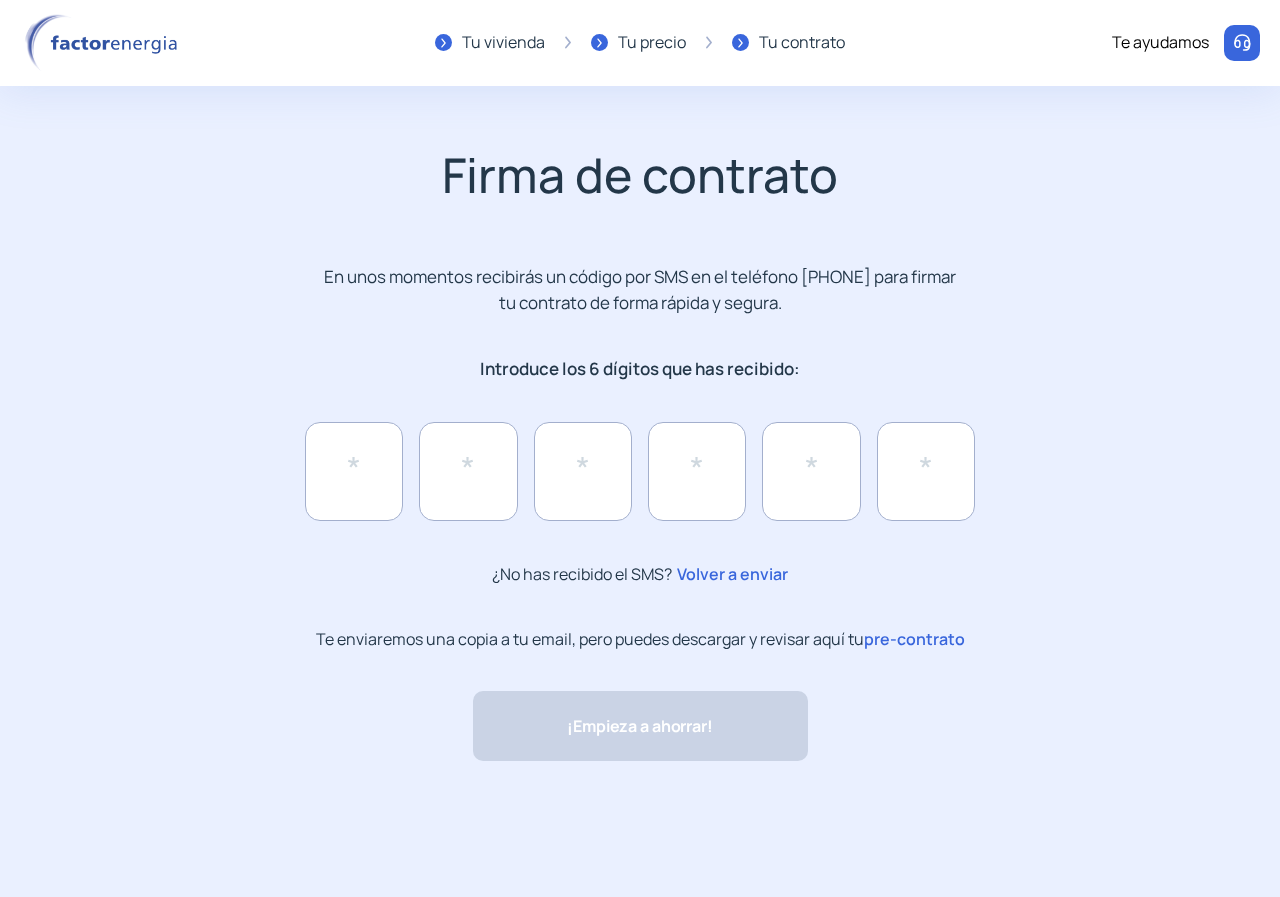 click on "pre-contrato" 